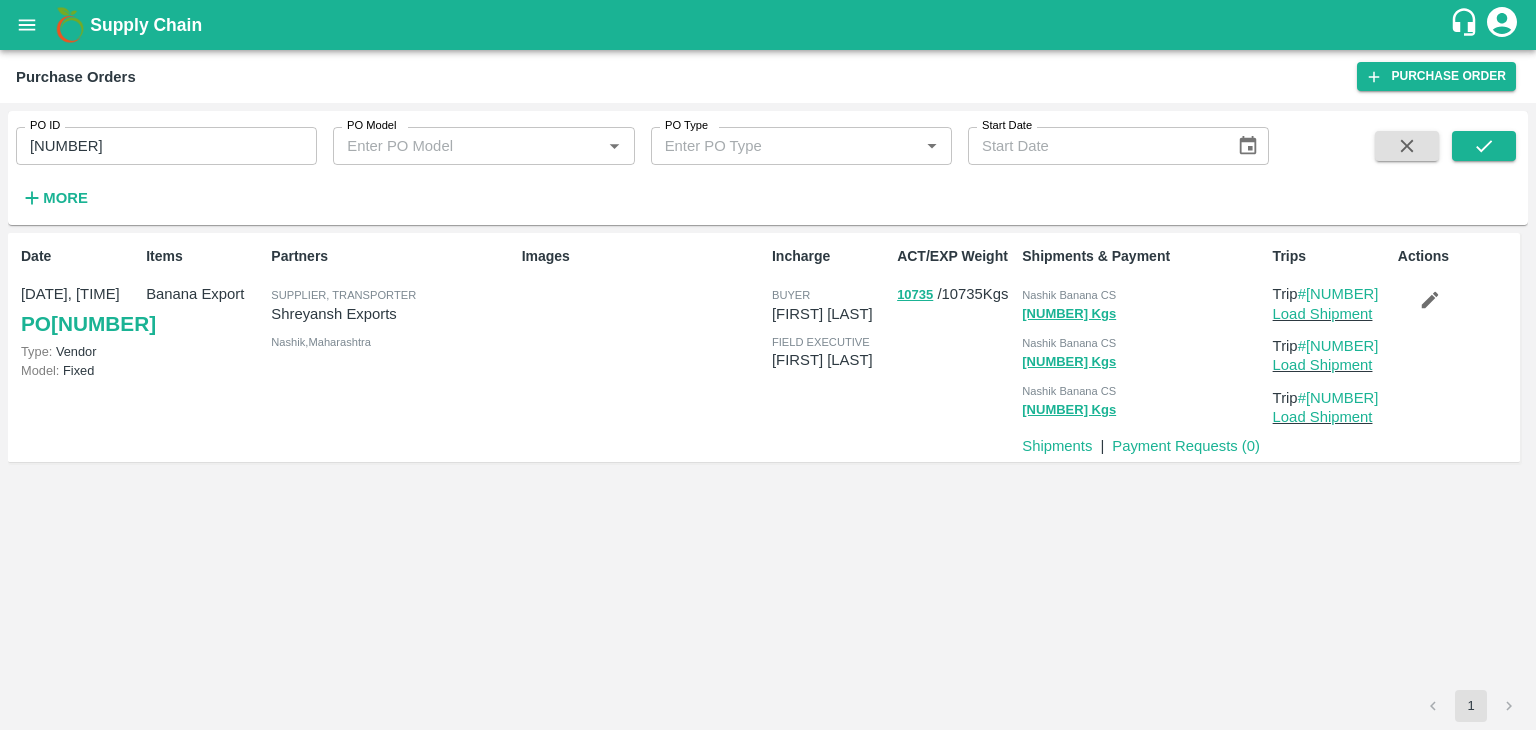 scroll, scrollTop: 0, scrollLeft: 0, axis: both 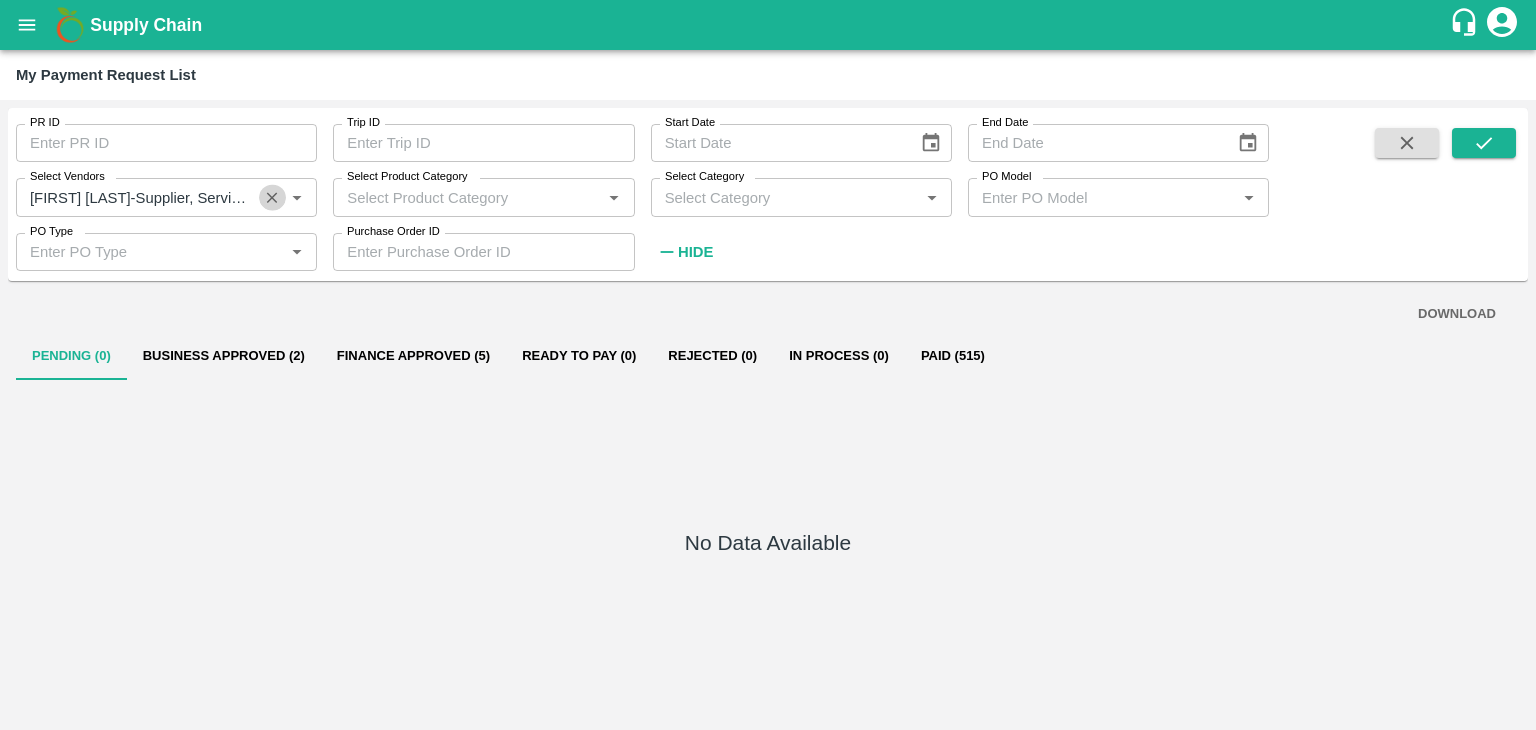 click 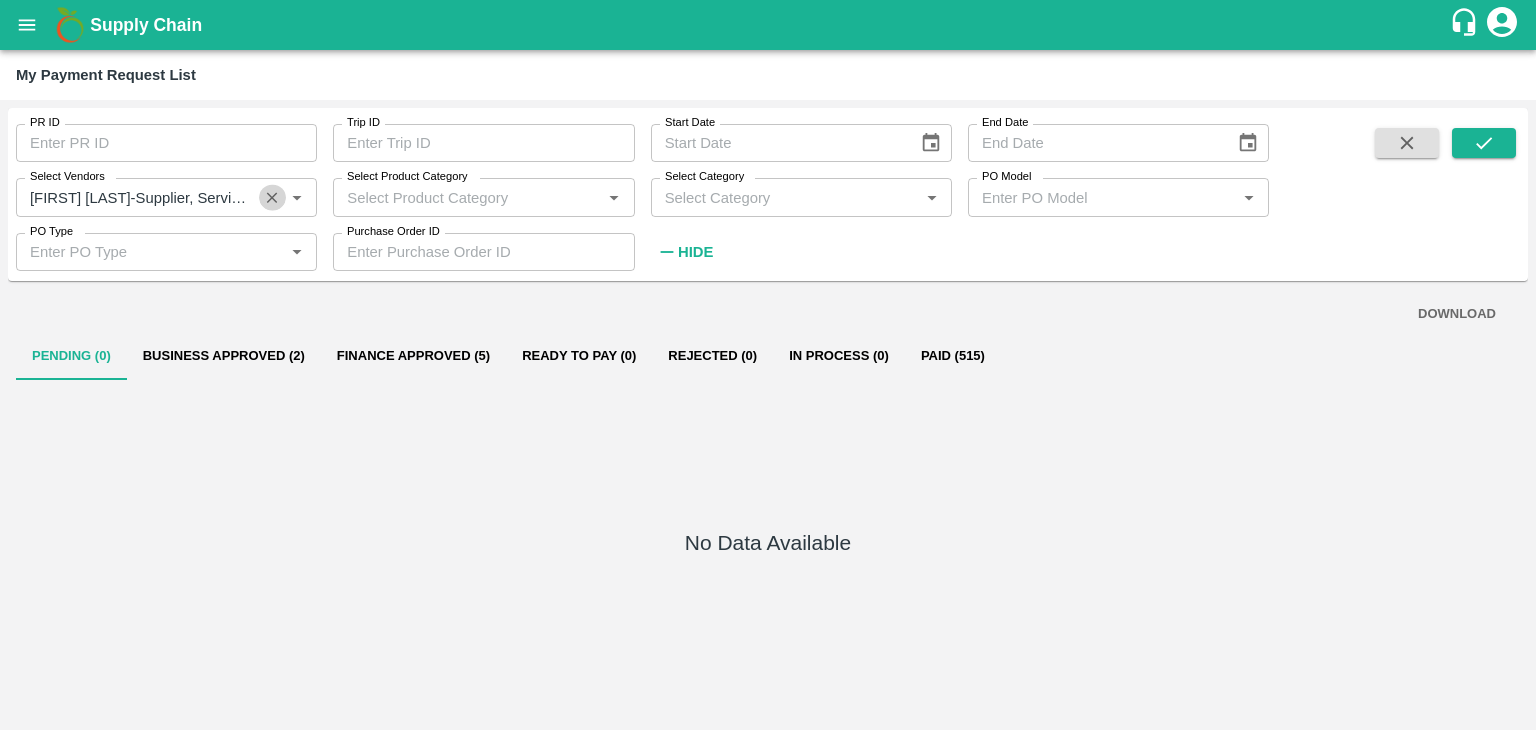 type 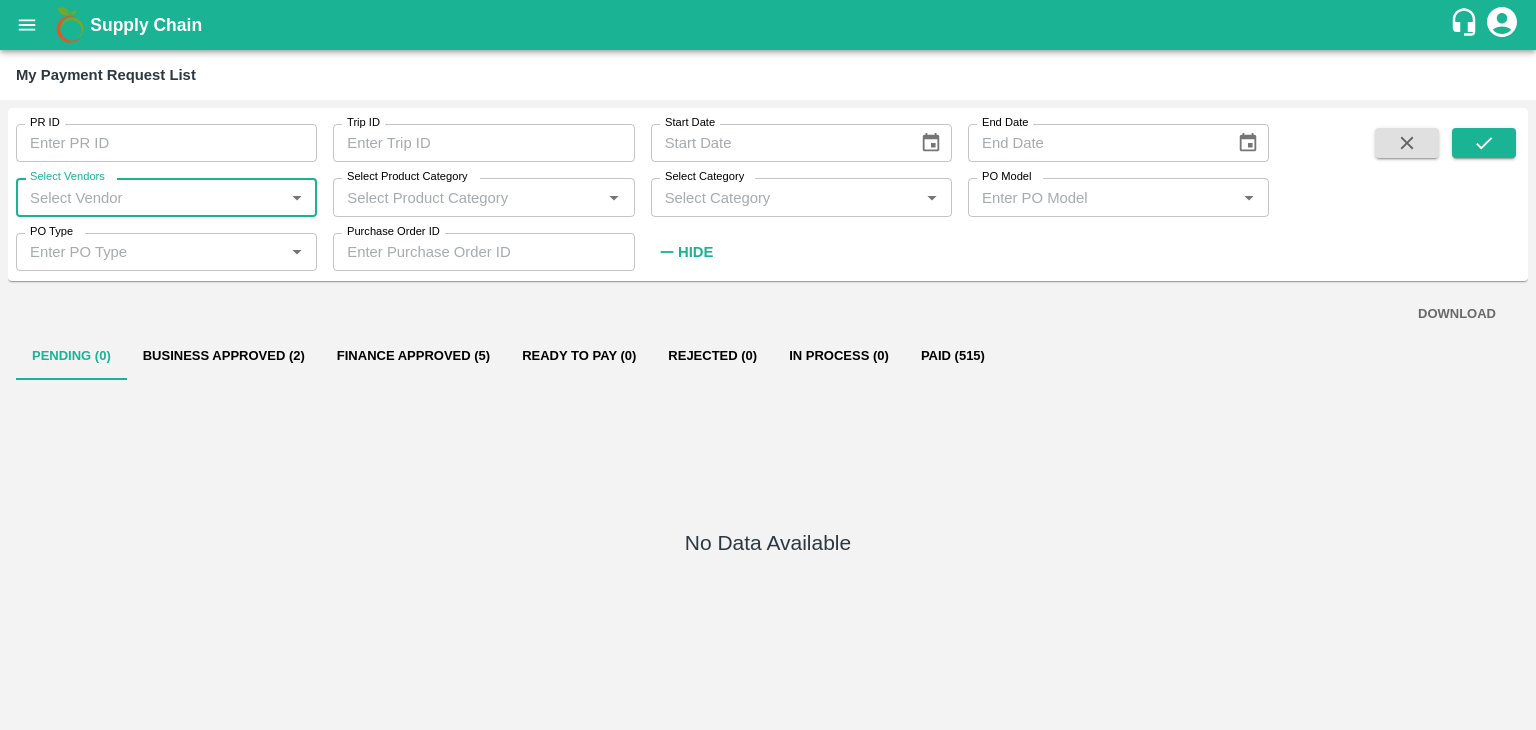 scroll, scrollTop: 0, scrollLeft: 0, axis: both 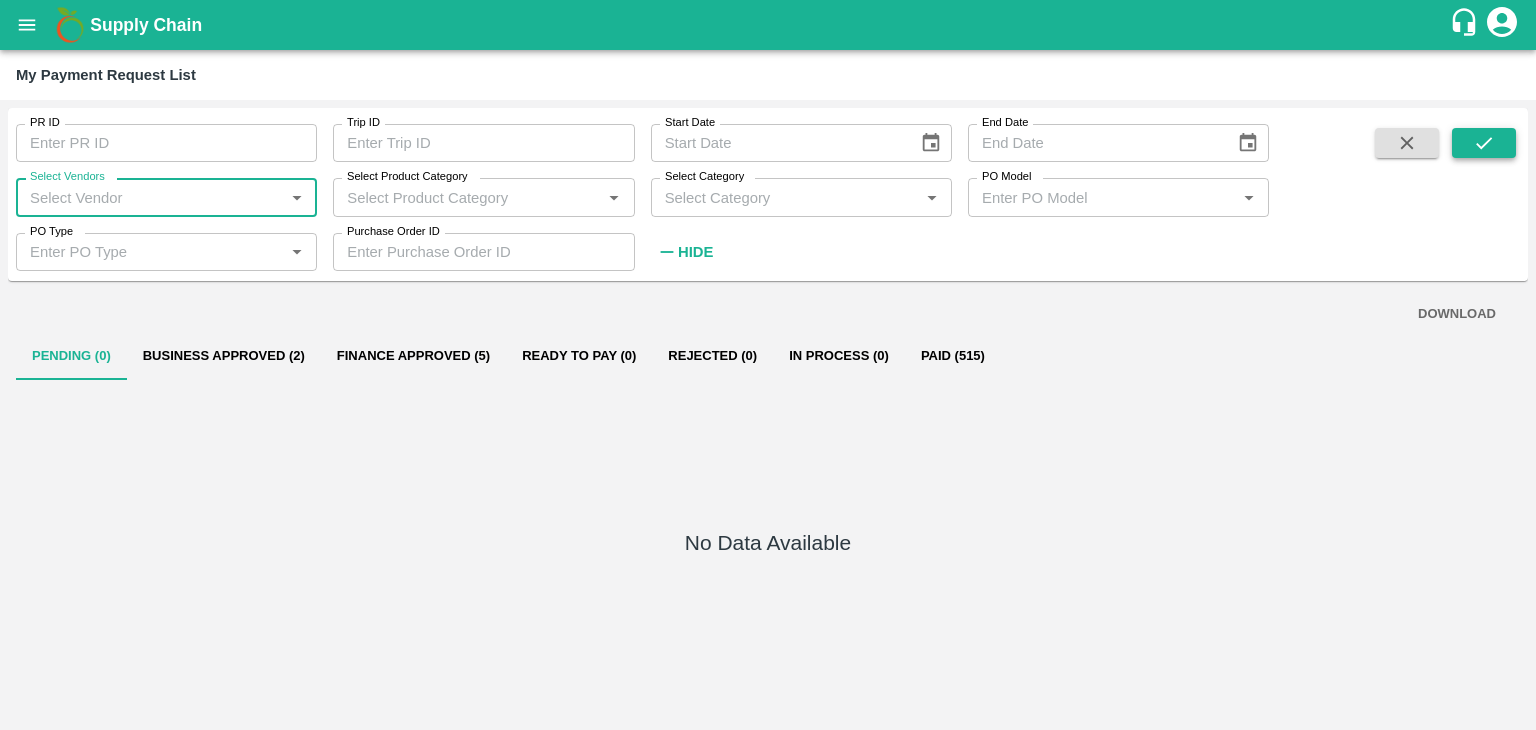 click 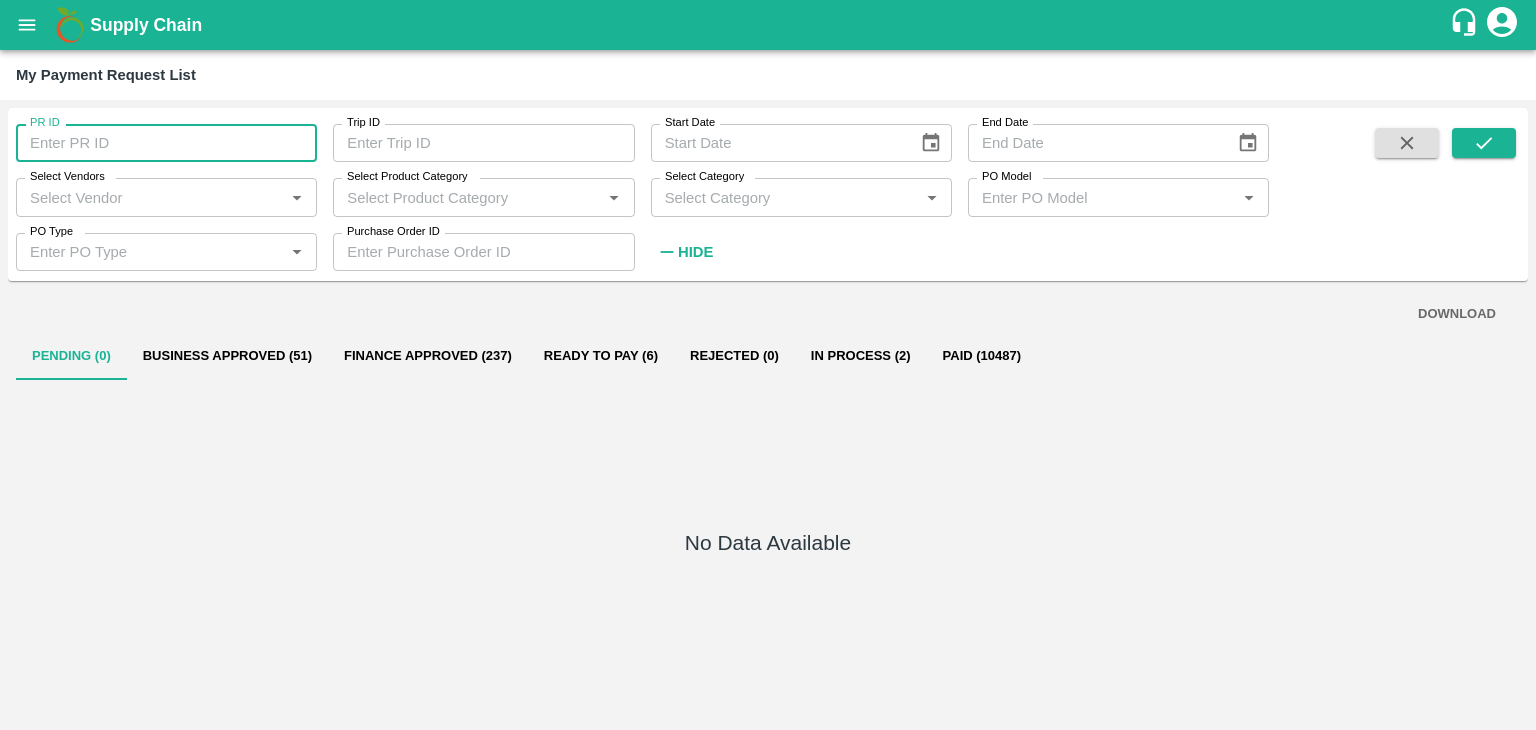 click on "PR ID" at bounding box center (166, 143) 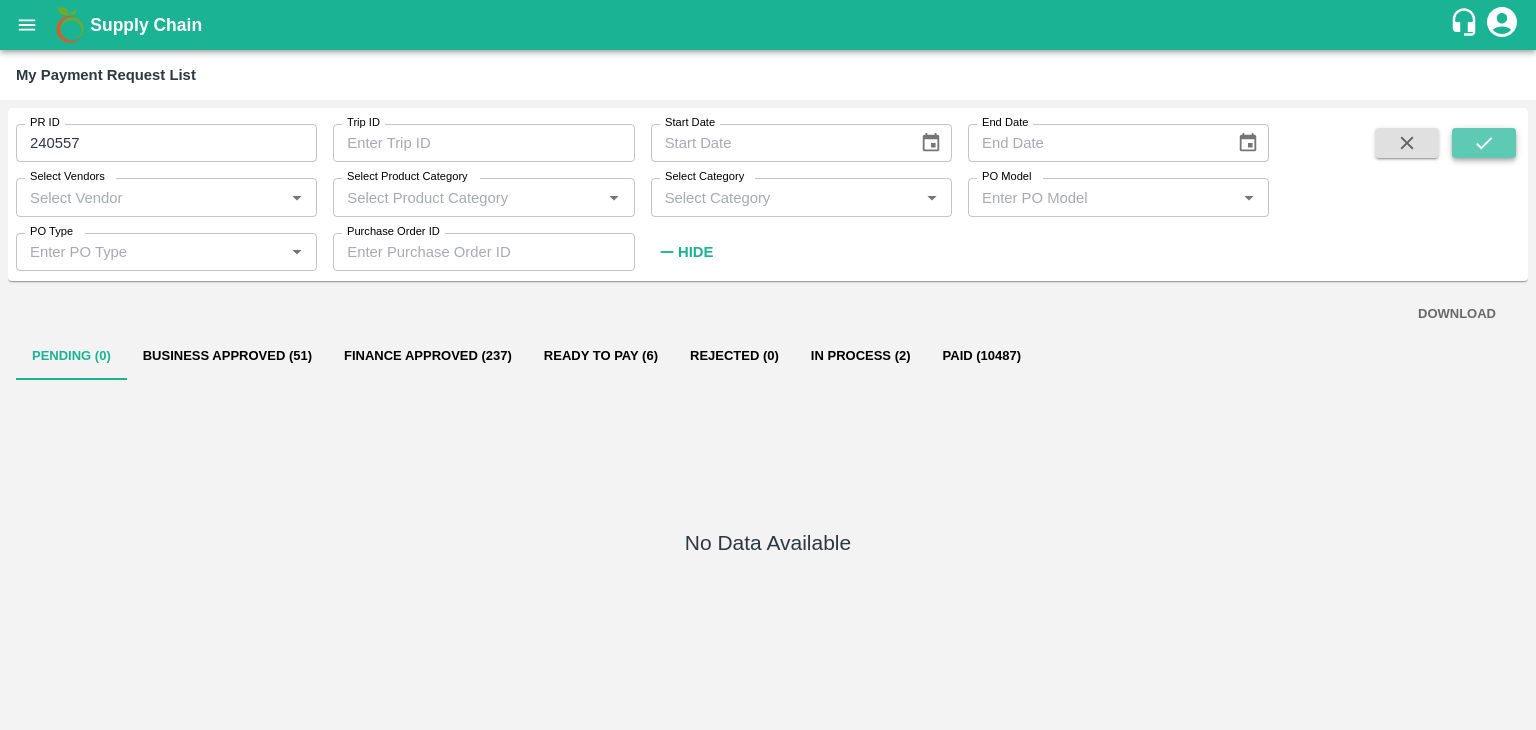 click at bounding box center [1484, 143] 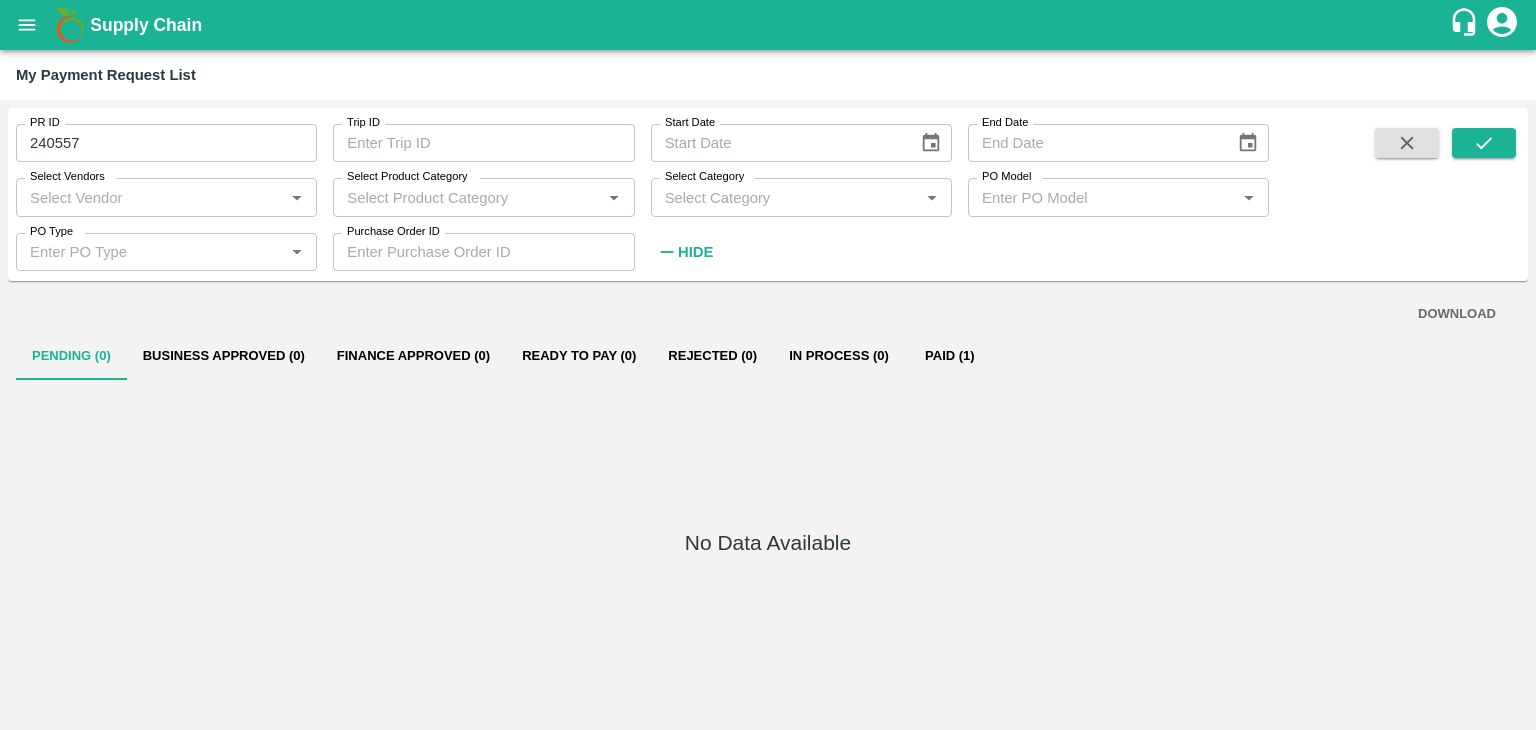 click on "Paid (1)" at bounding box center (950, 356) 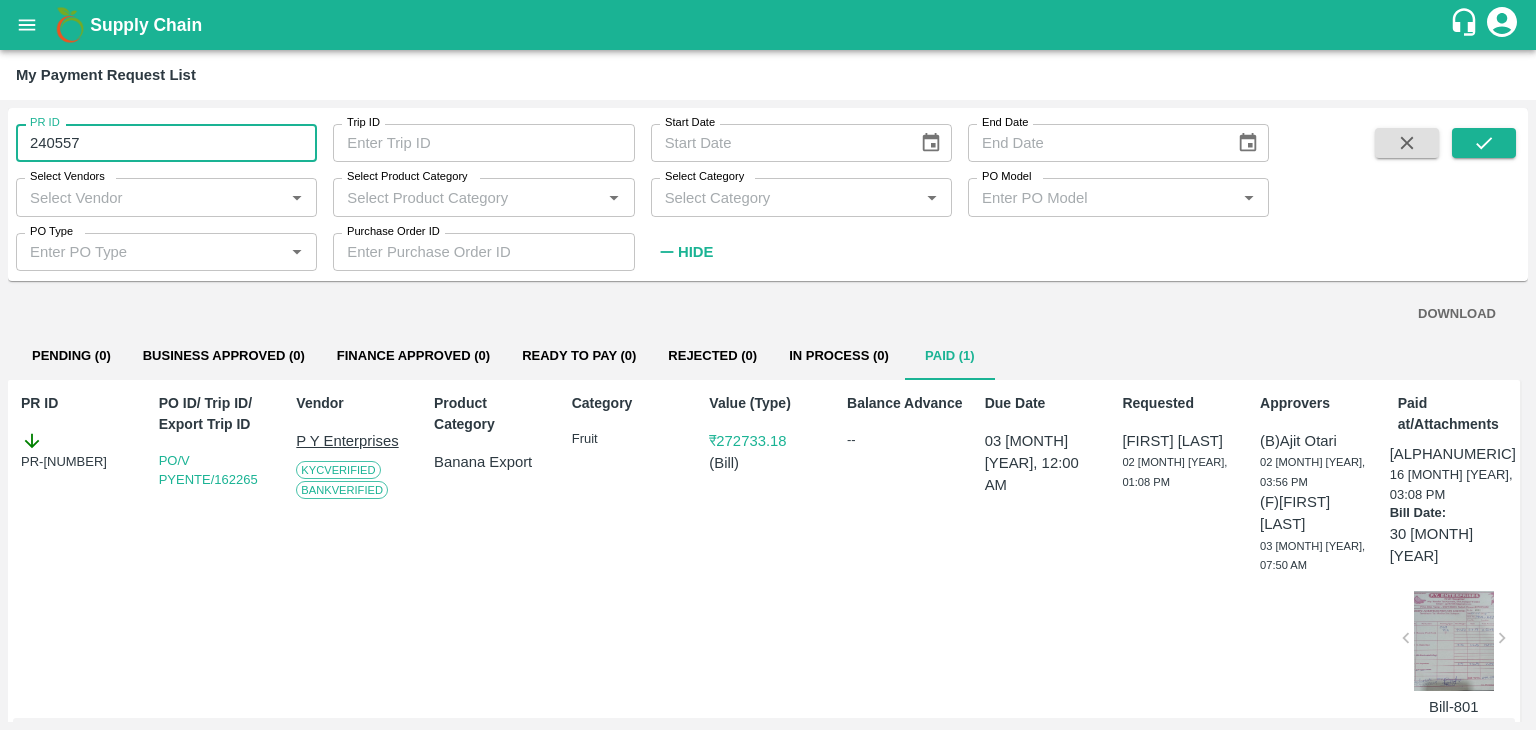 click on "240557" at bounding box center [166, 143] 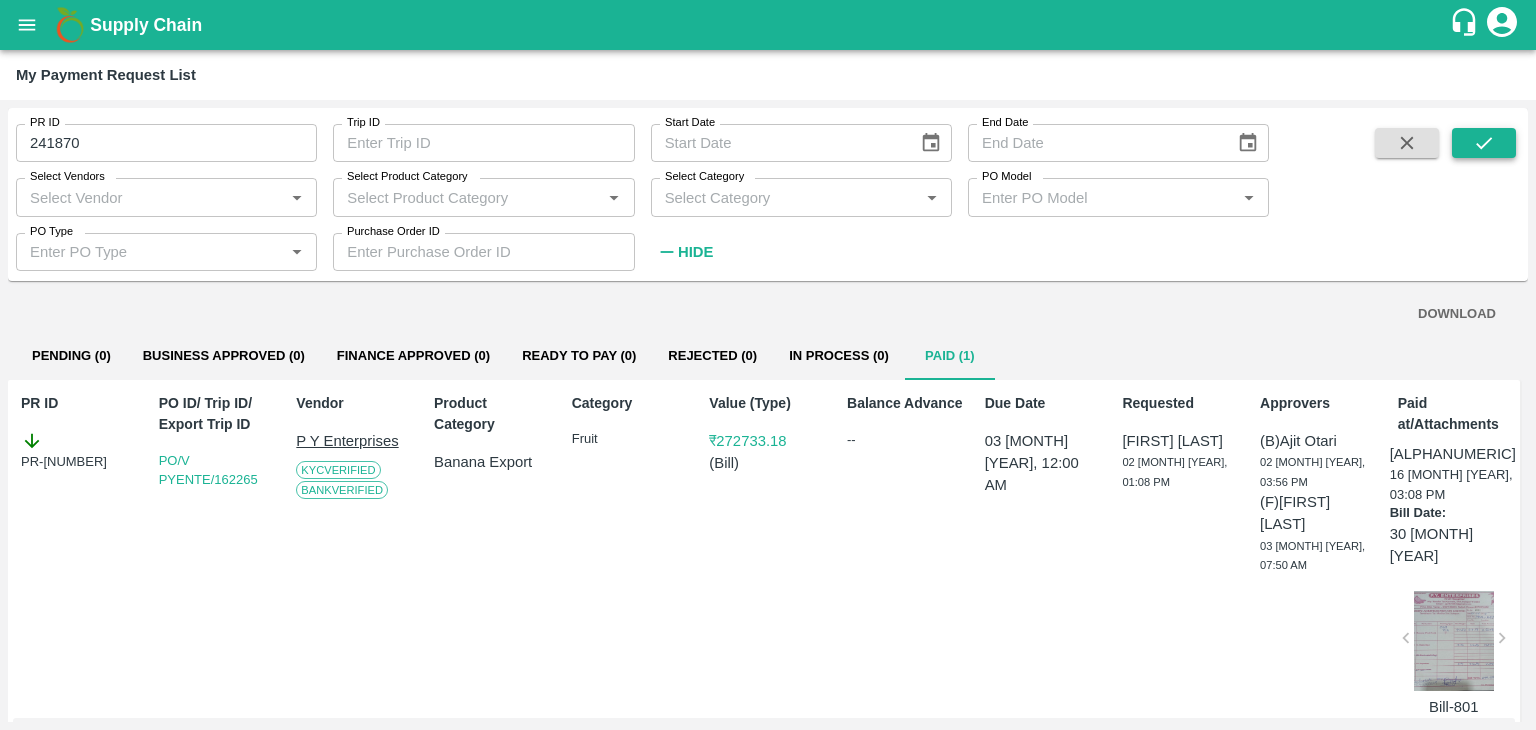 drag, startPoint x: 1511, startPoint y: 158, endPoint x: 1493, endPoint y: 143, distance: 23.43075 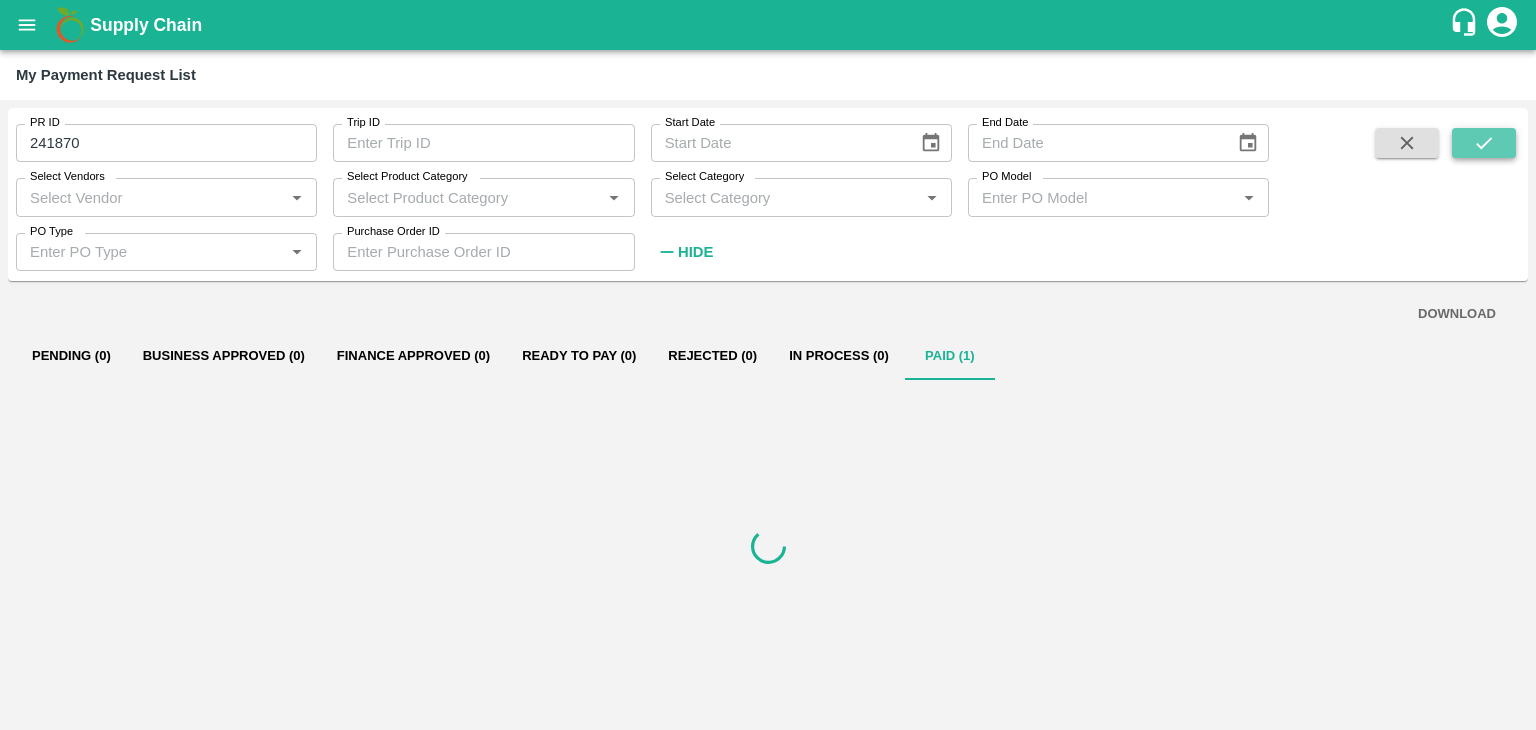 click 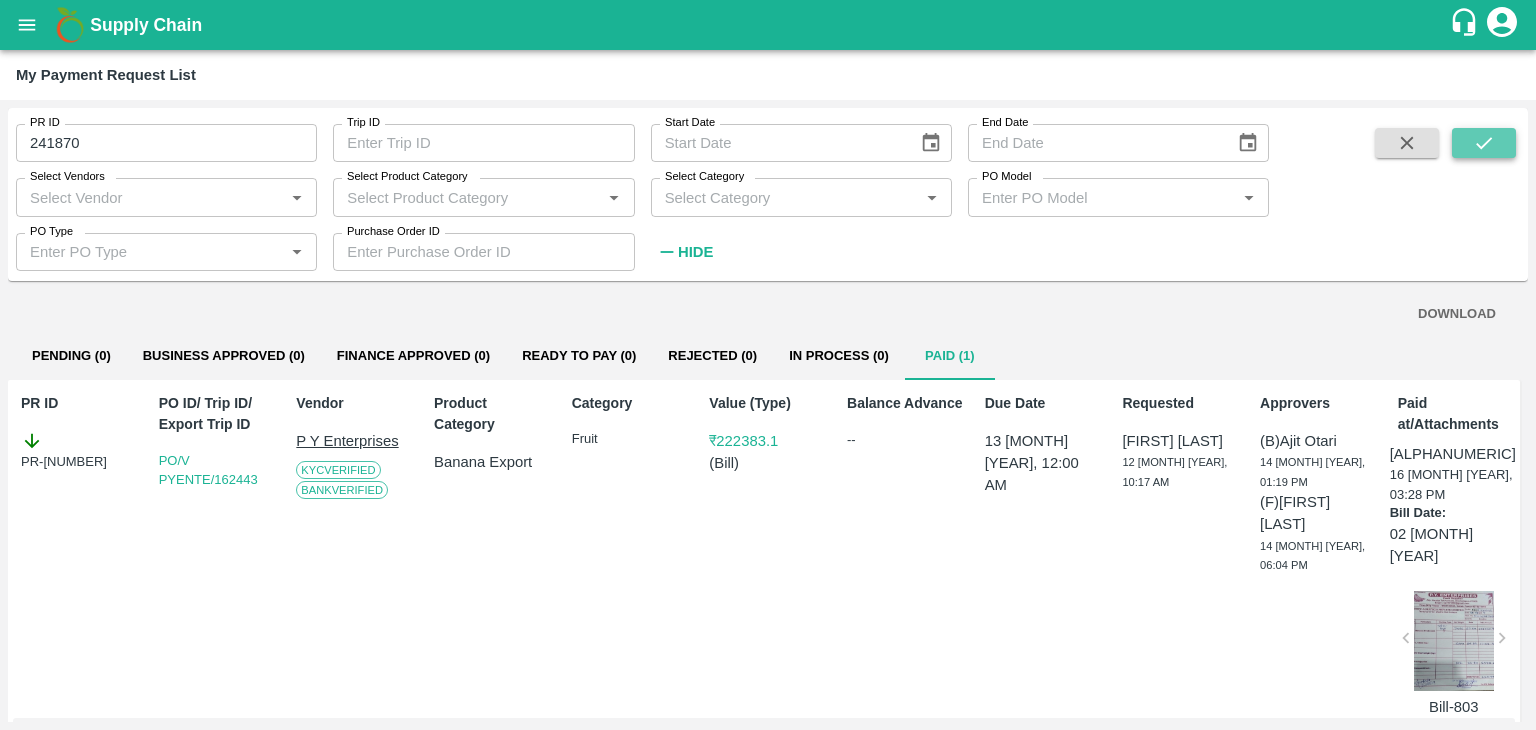 click at bounding box center [1484, 143] 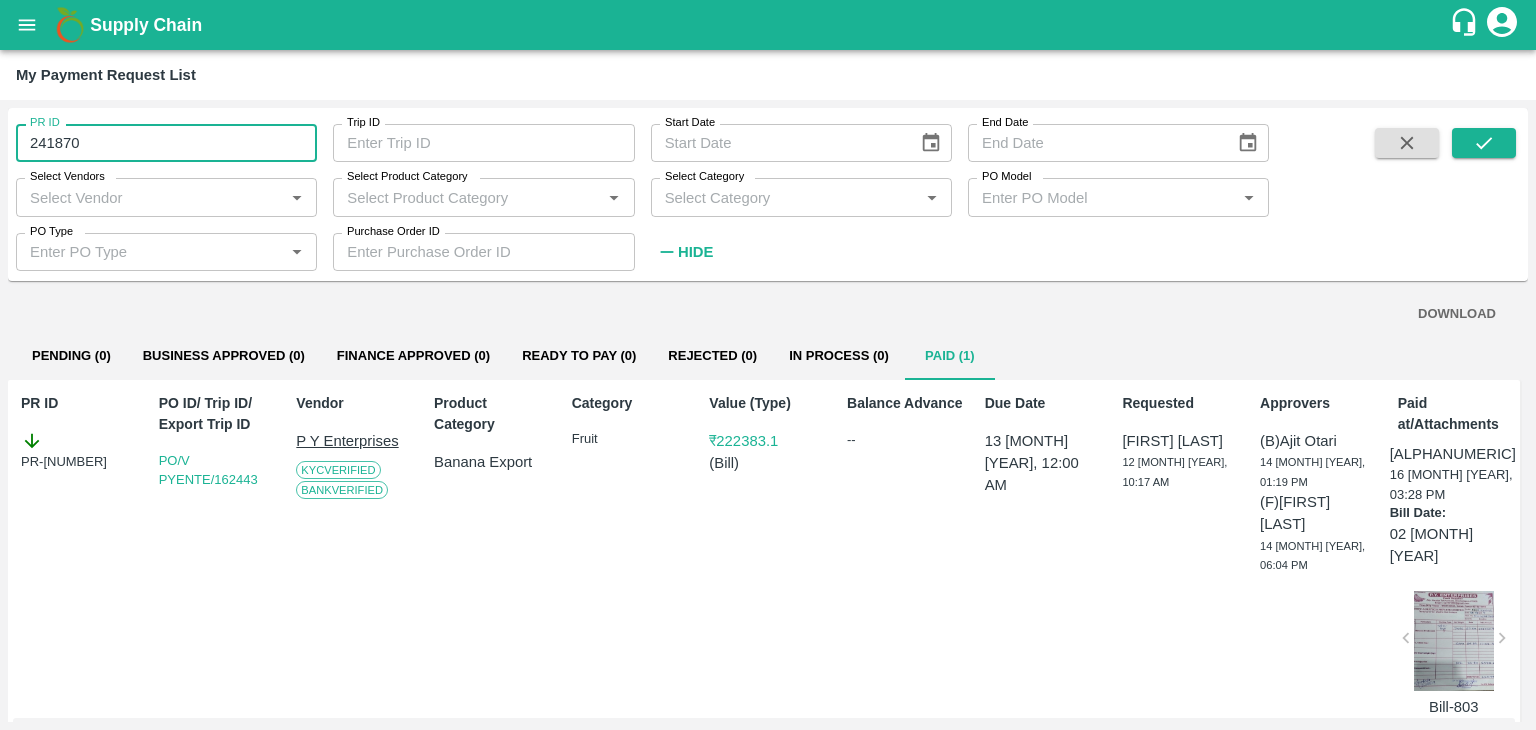 click on "241870" at bounding box center (166, 143) 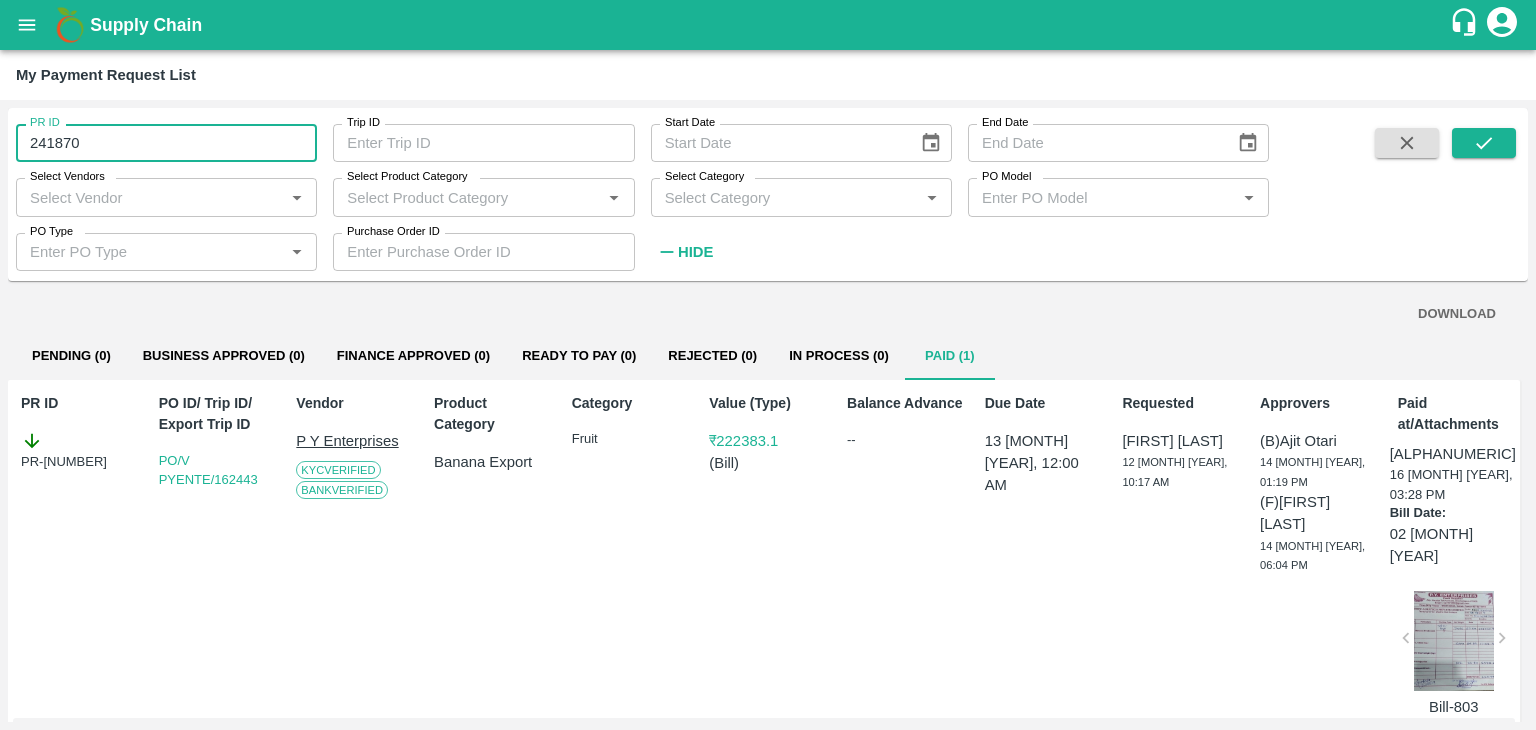 click on "241870" at bounding box center [166, 143] 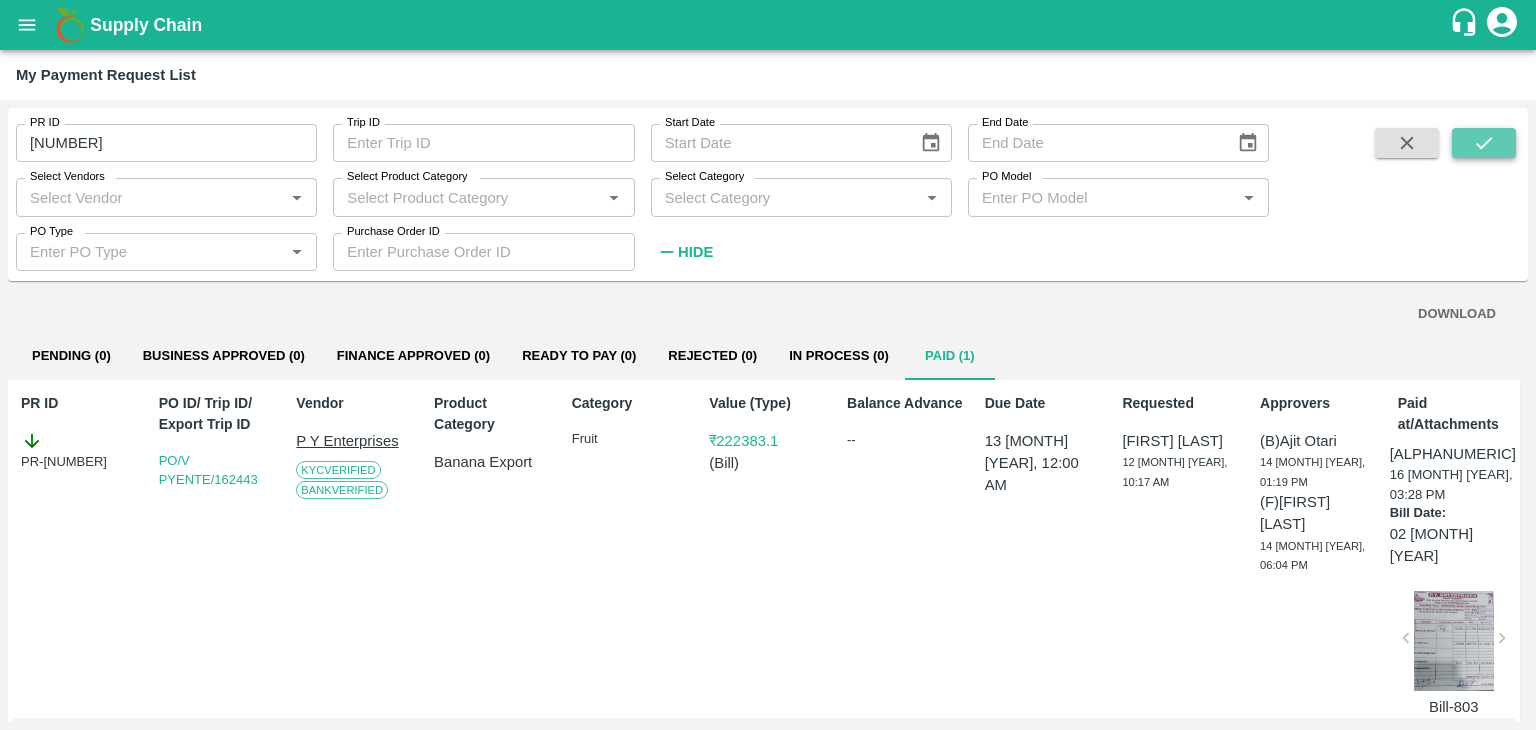 click at bounding box center (1484, 143) 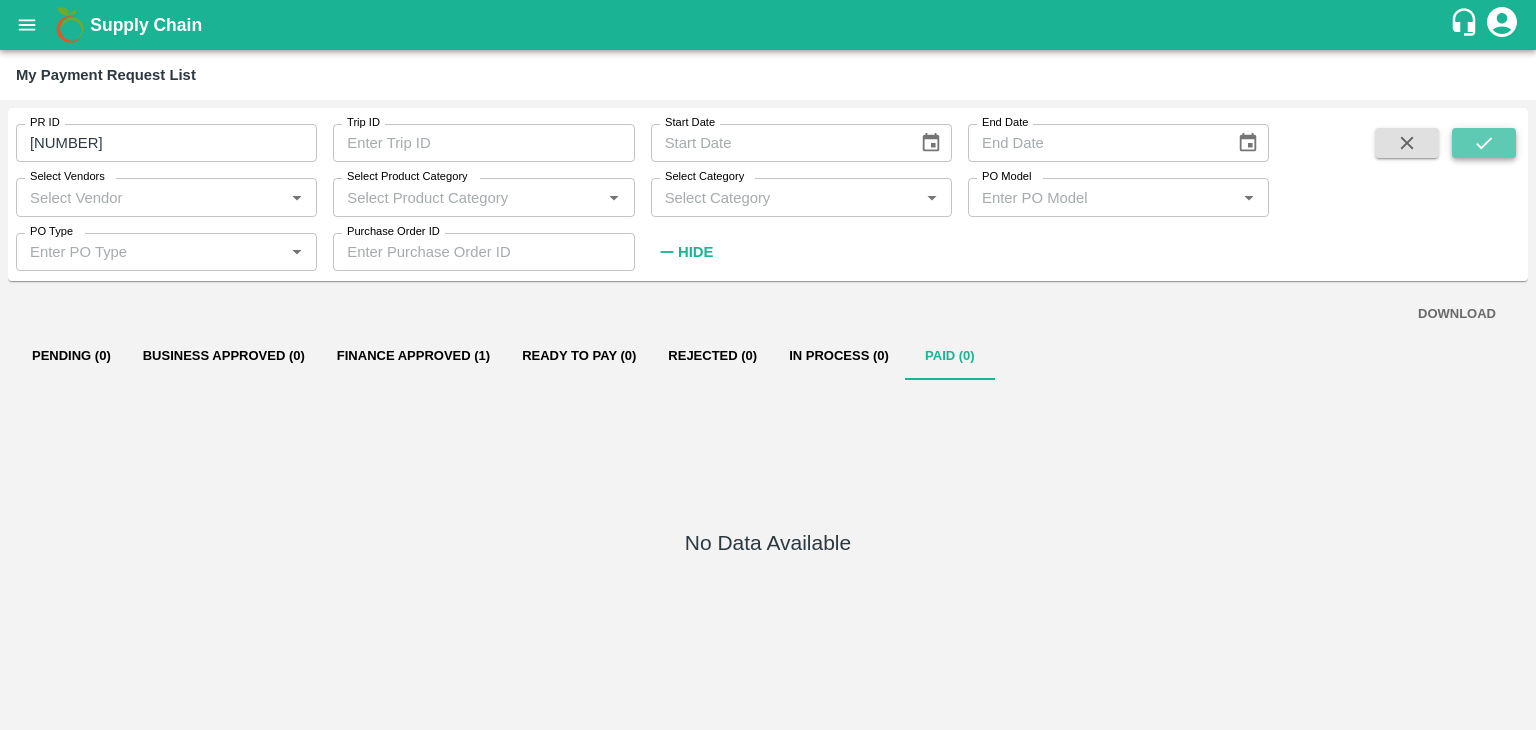 drag, startPoint x: 1506, startPoint y: 156, endPoint x: 1500, endPoint y: 145, distance: 12.529964 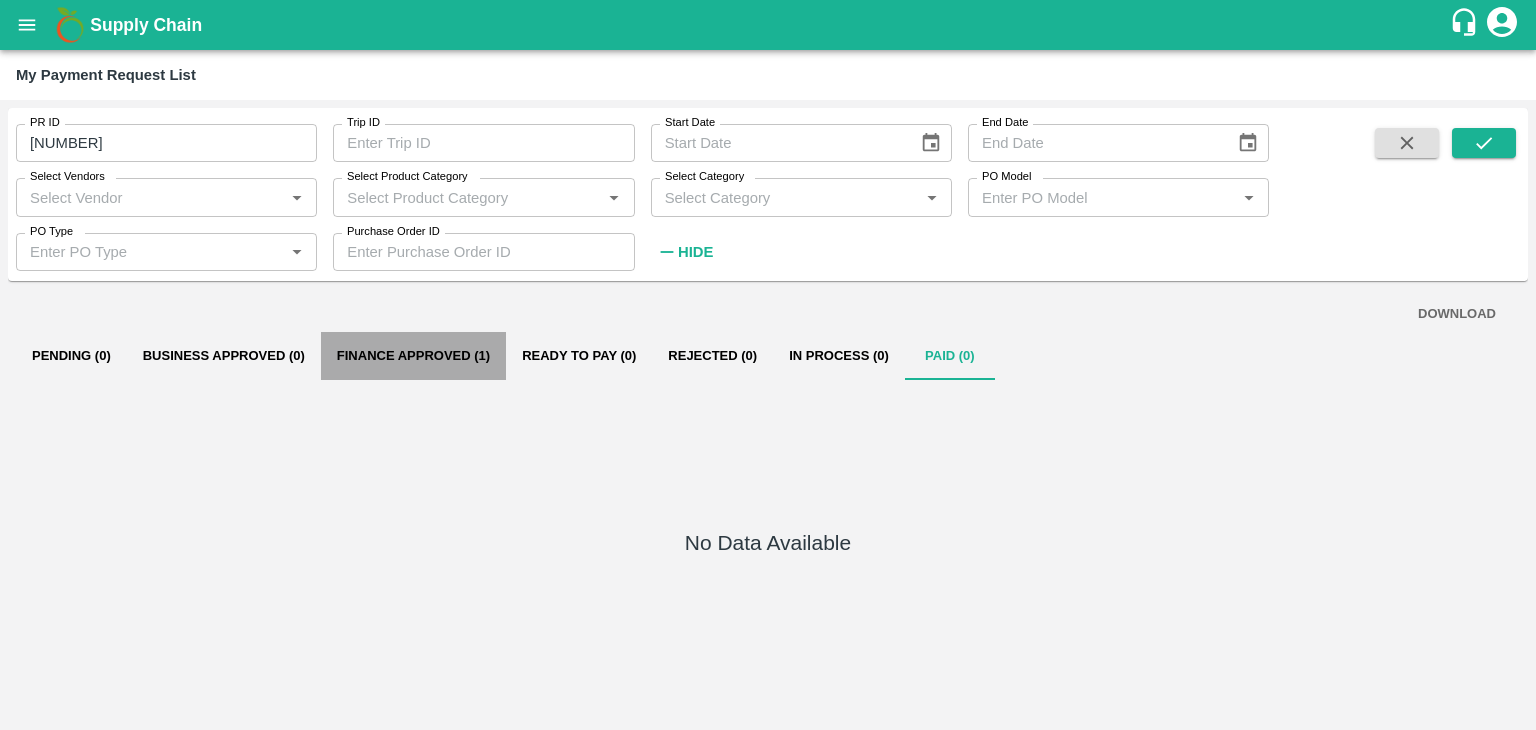 click on "Finance Approved (1)" at bounding box center [413, 356] 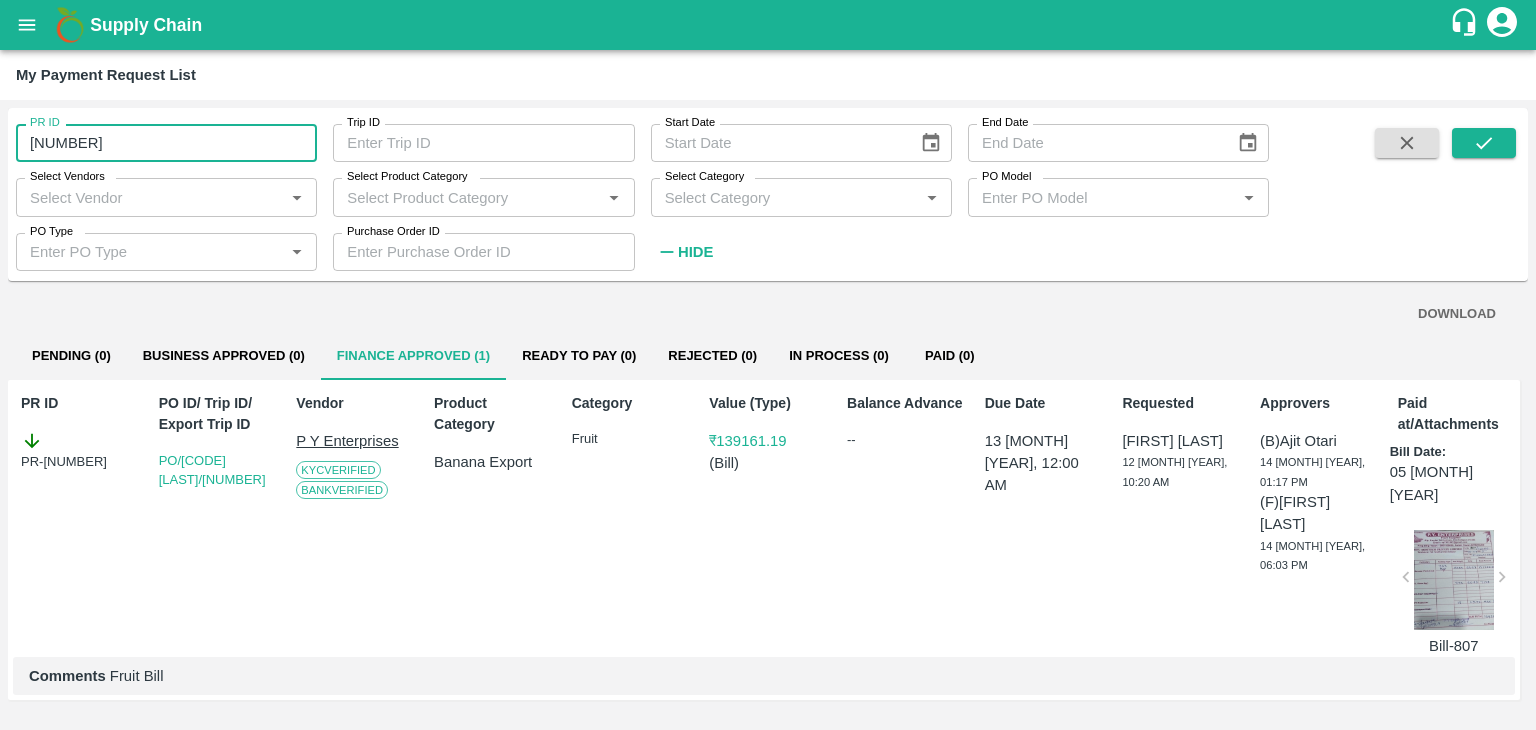 click on "[NUMBER]" at bounding box center (166, 143) 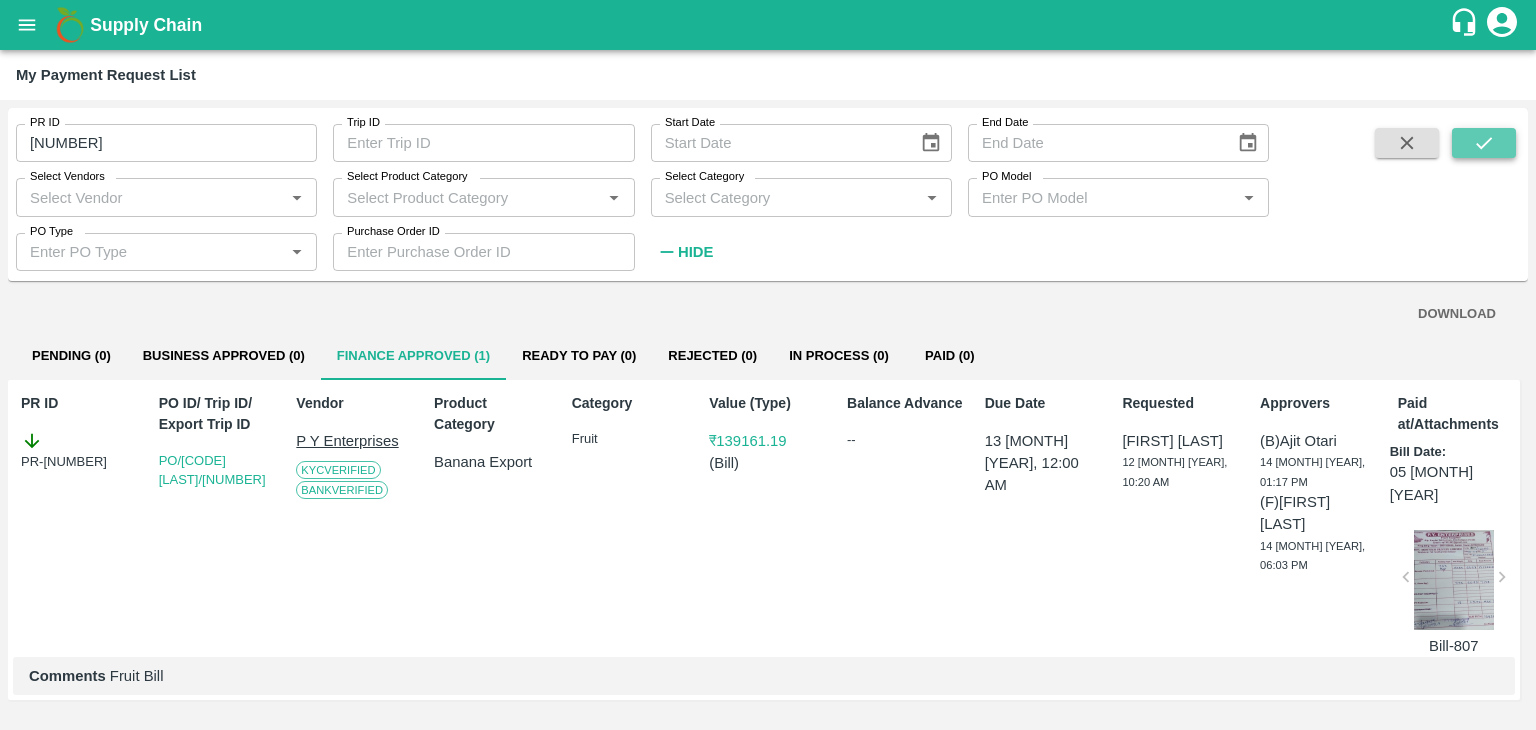 click 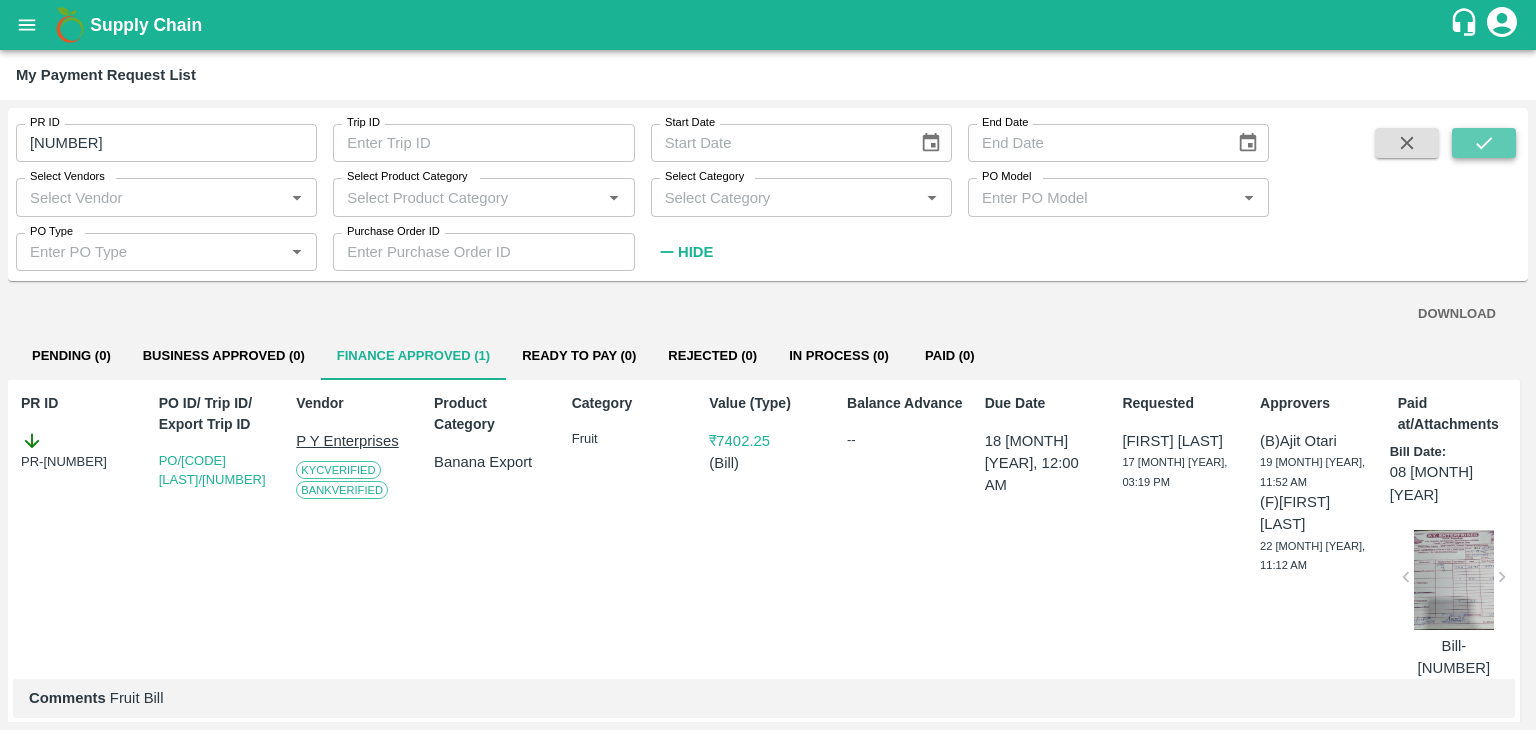 click 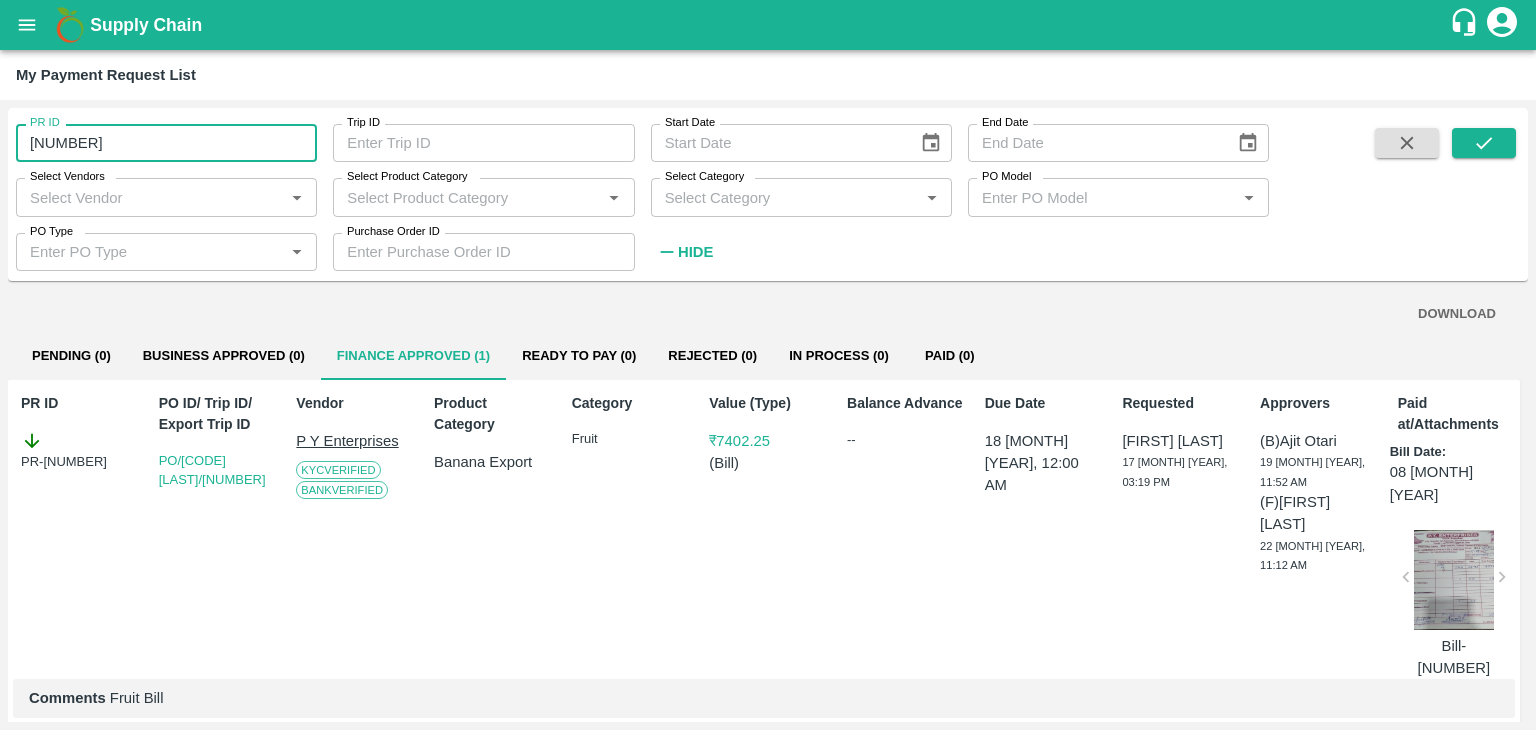 click on "[NUMBER]" at bounding box center (166, 143) 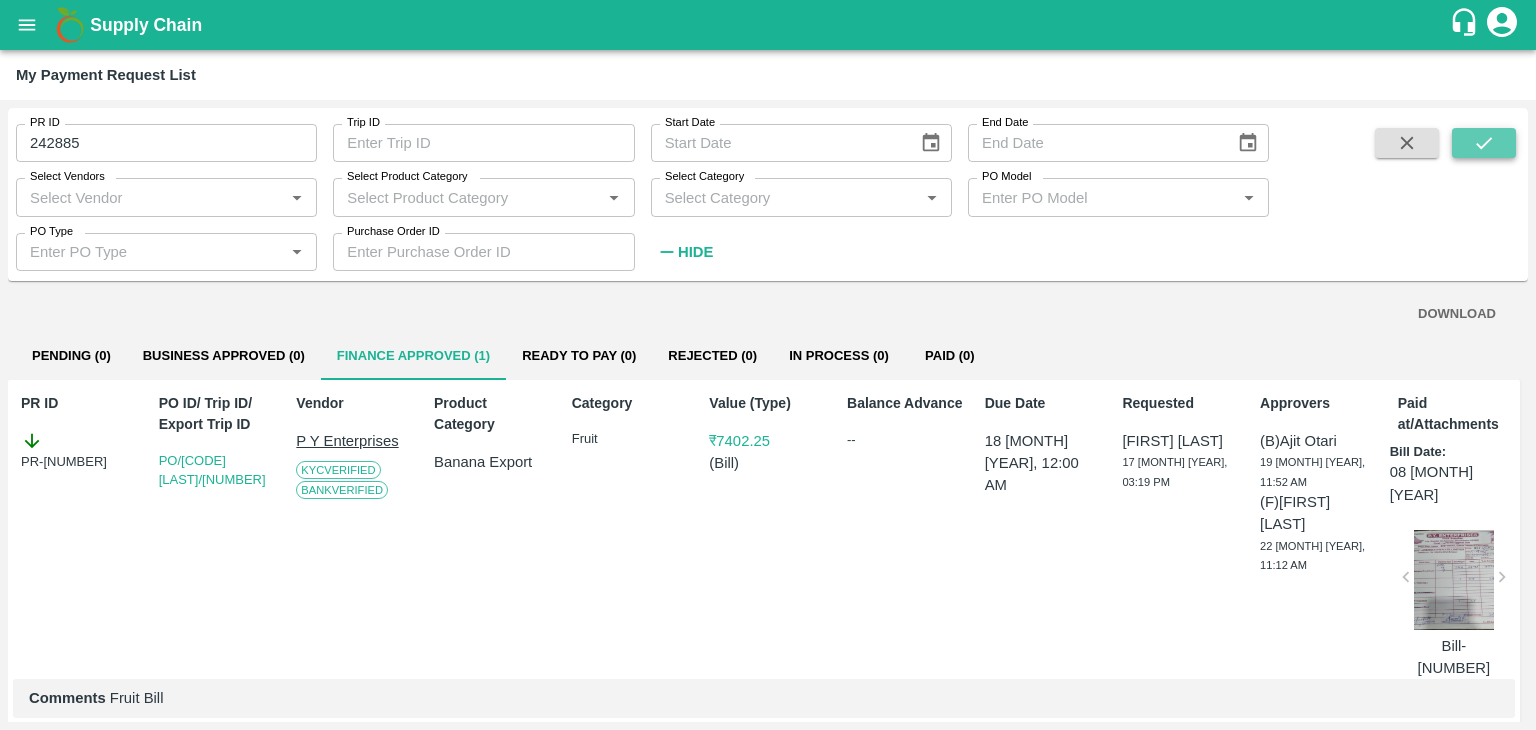 click at bounding box center [1484, 143] 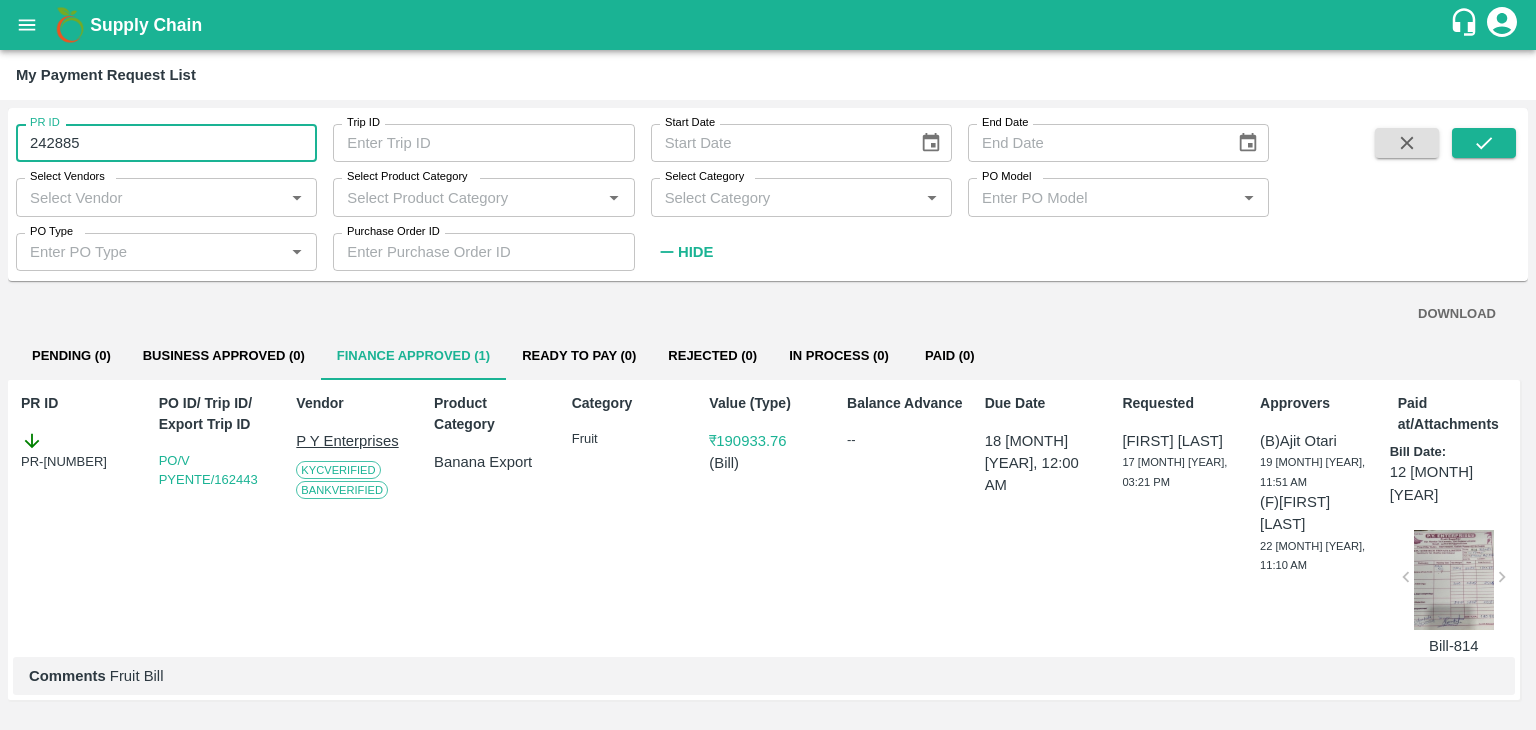 click on "242885" at bounding box center (166, 143) 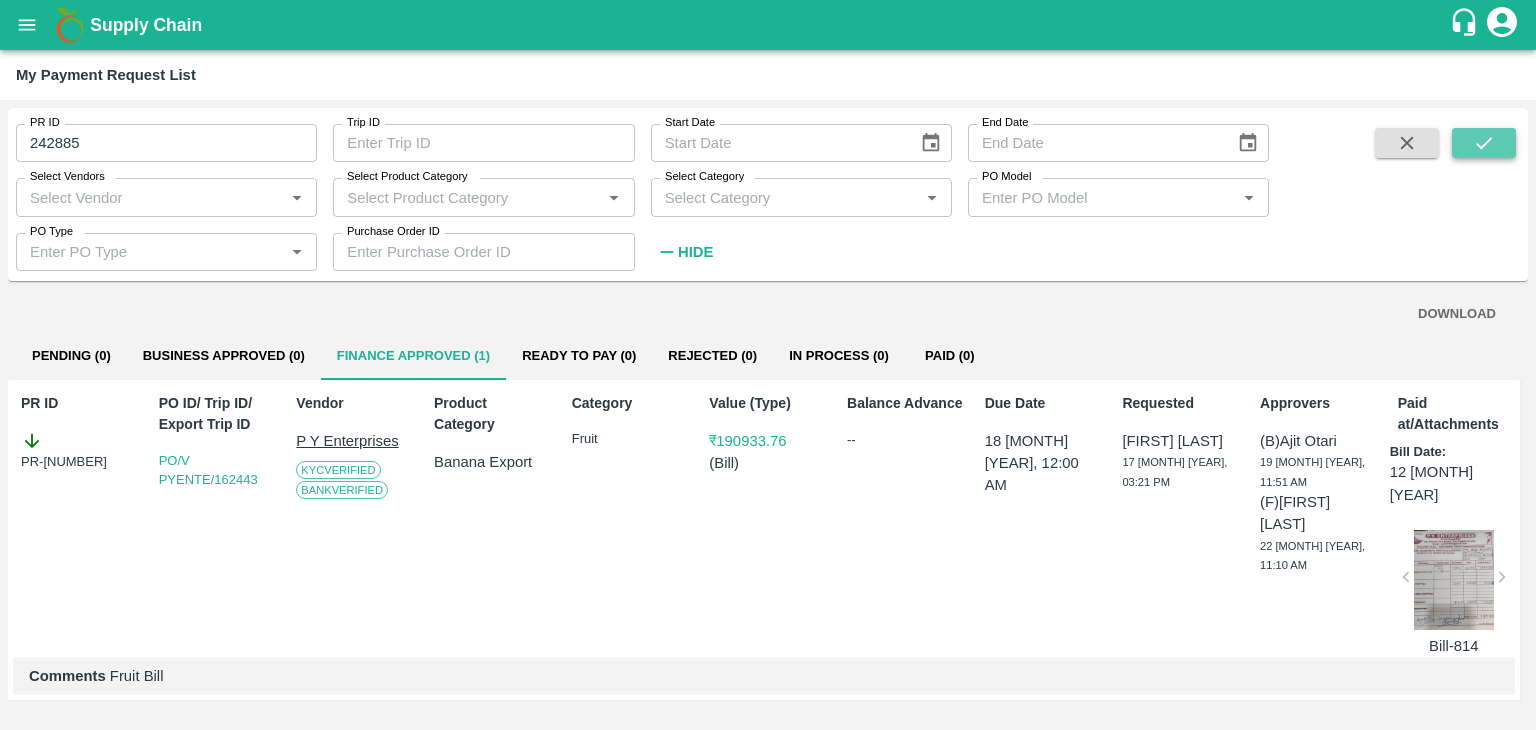 click 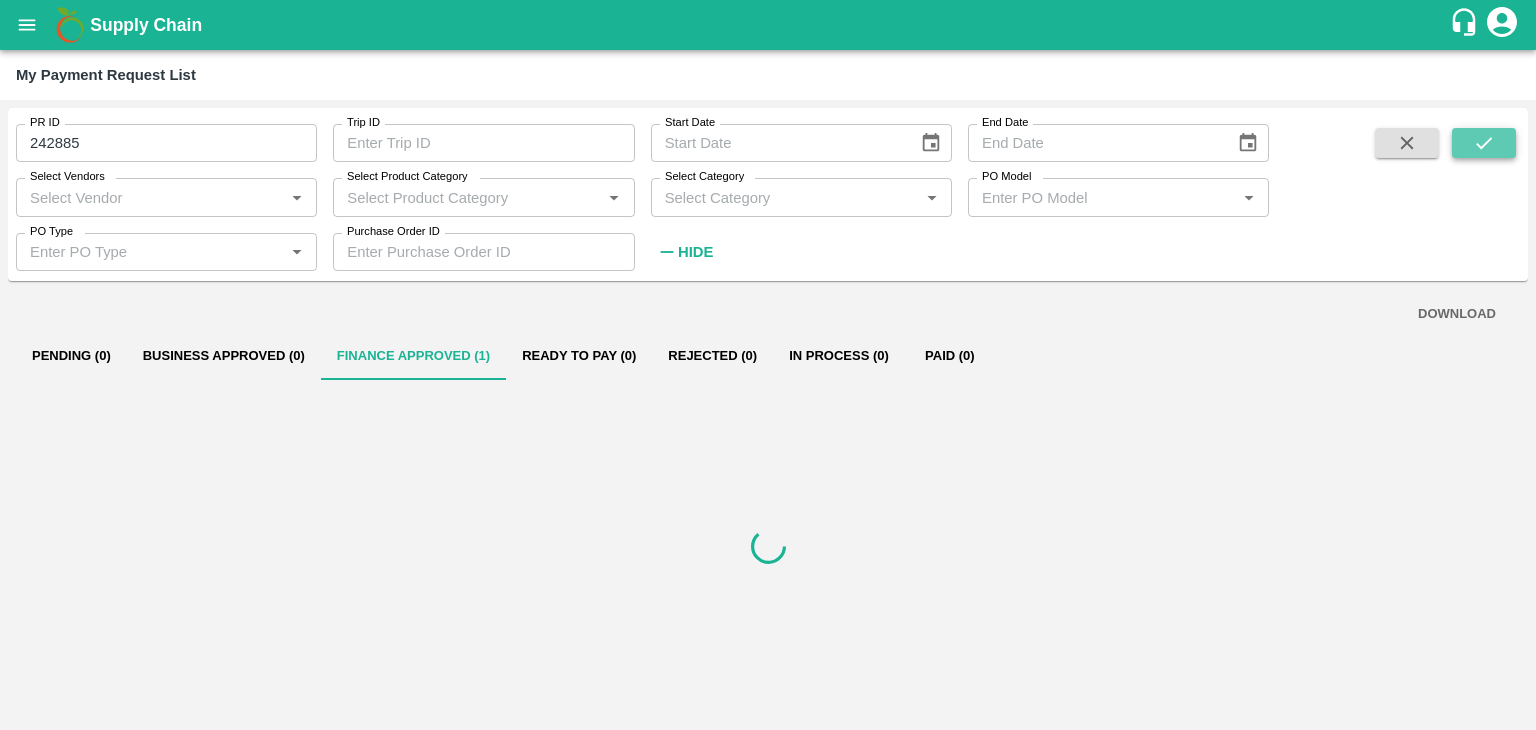 click 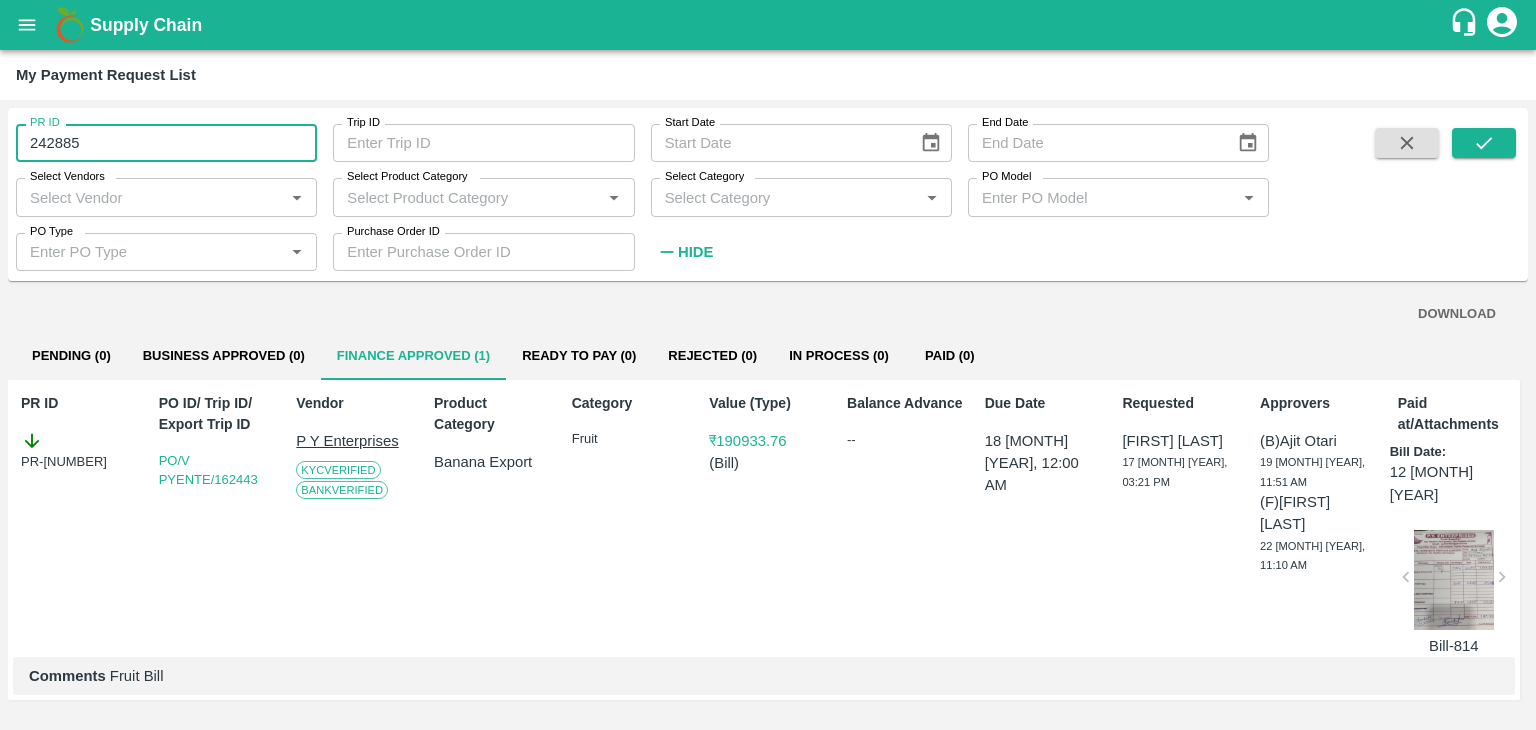 click on "242885" at bounding box center [166, 143] 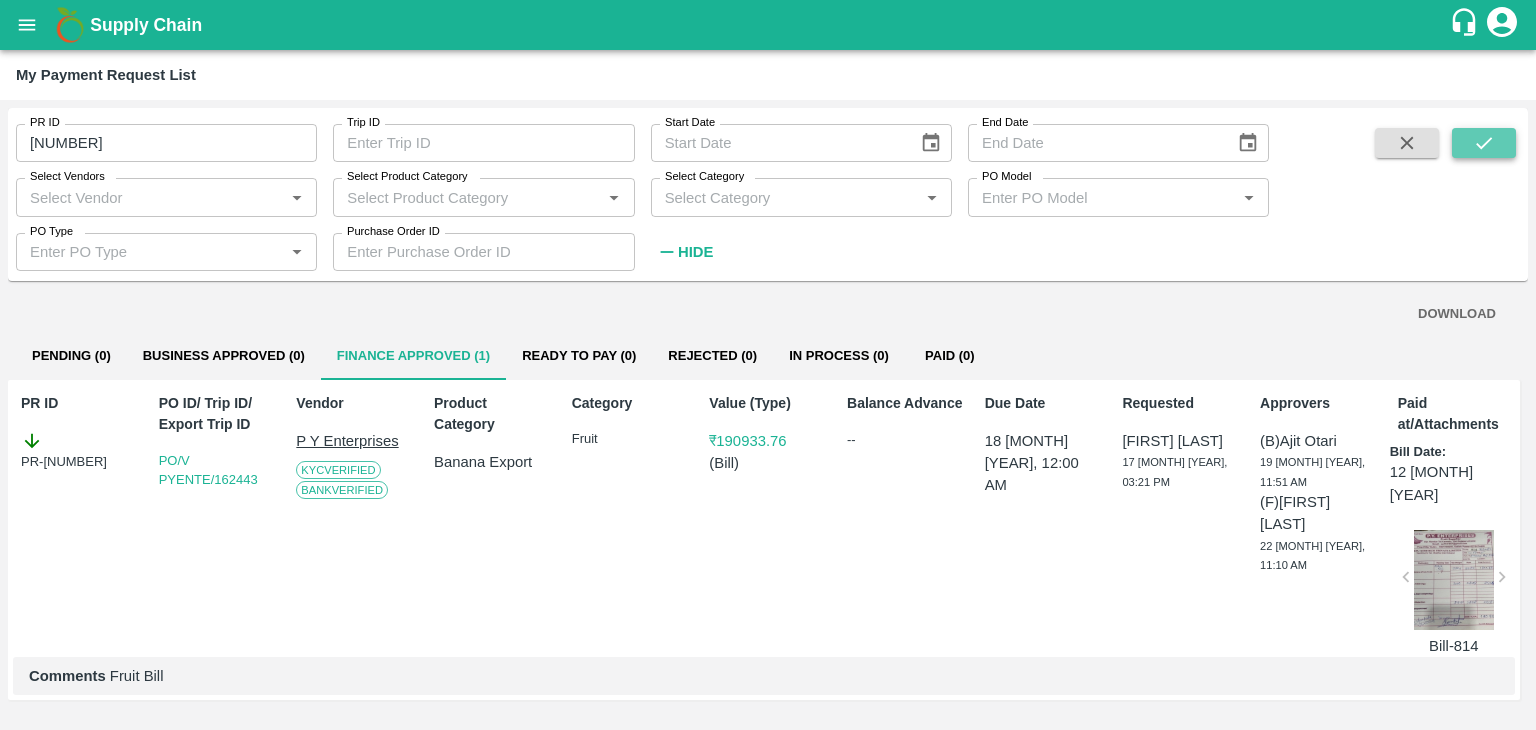 click 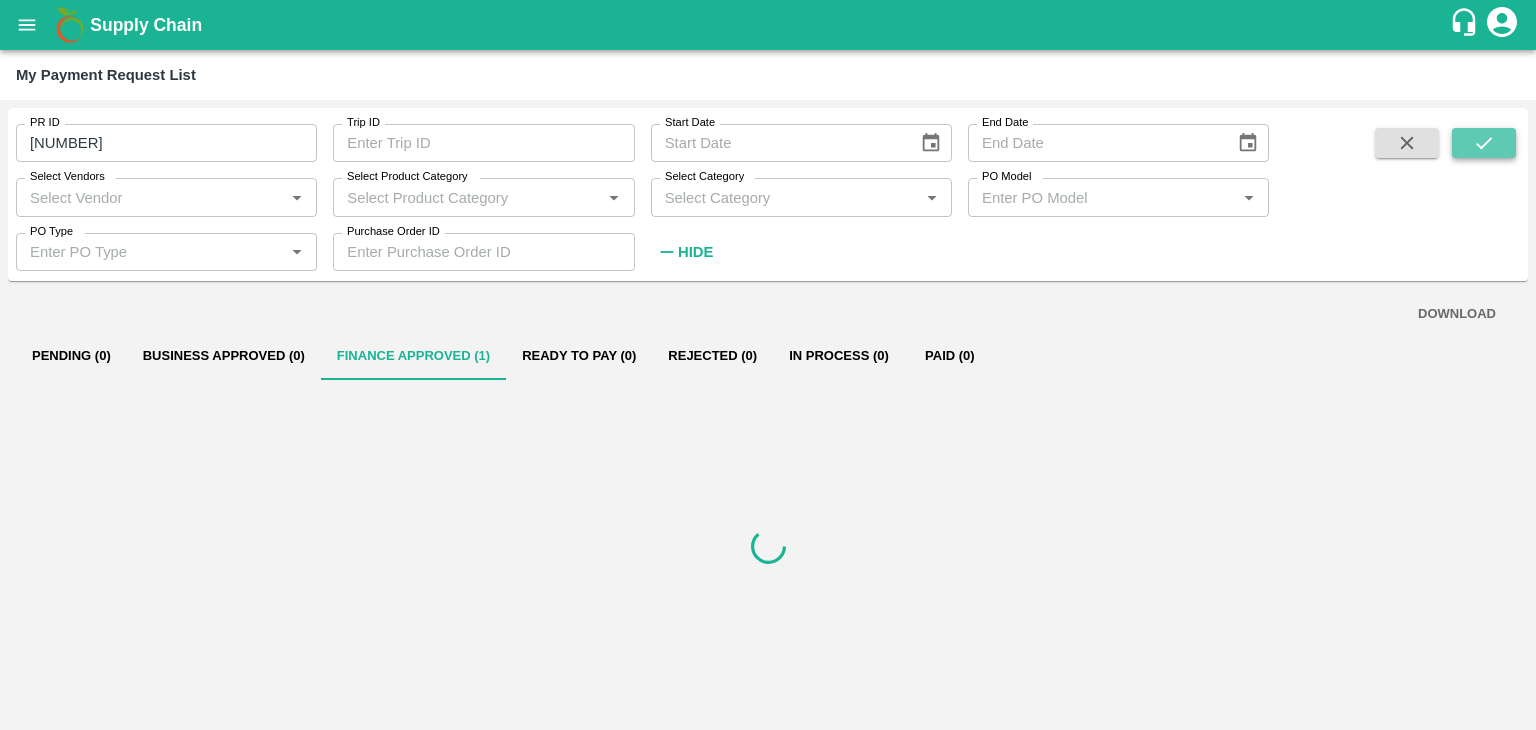 click 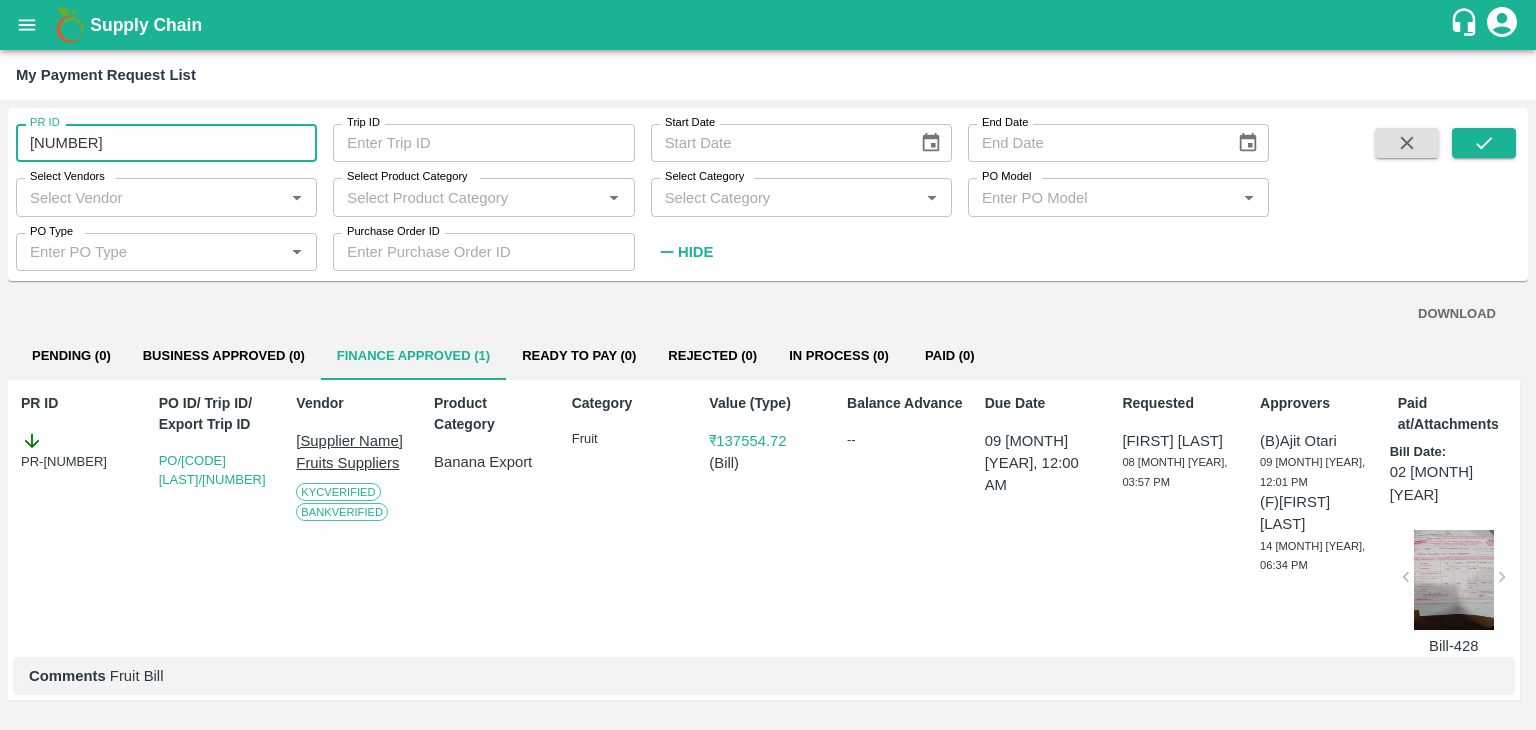 click on "[NUMBER]" at bounding box center [166, 143] 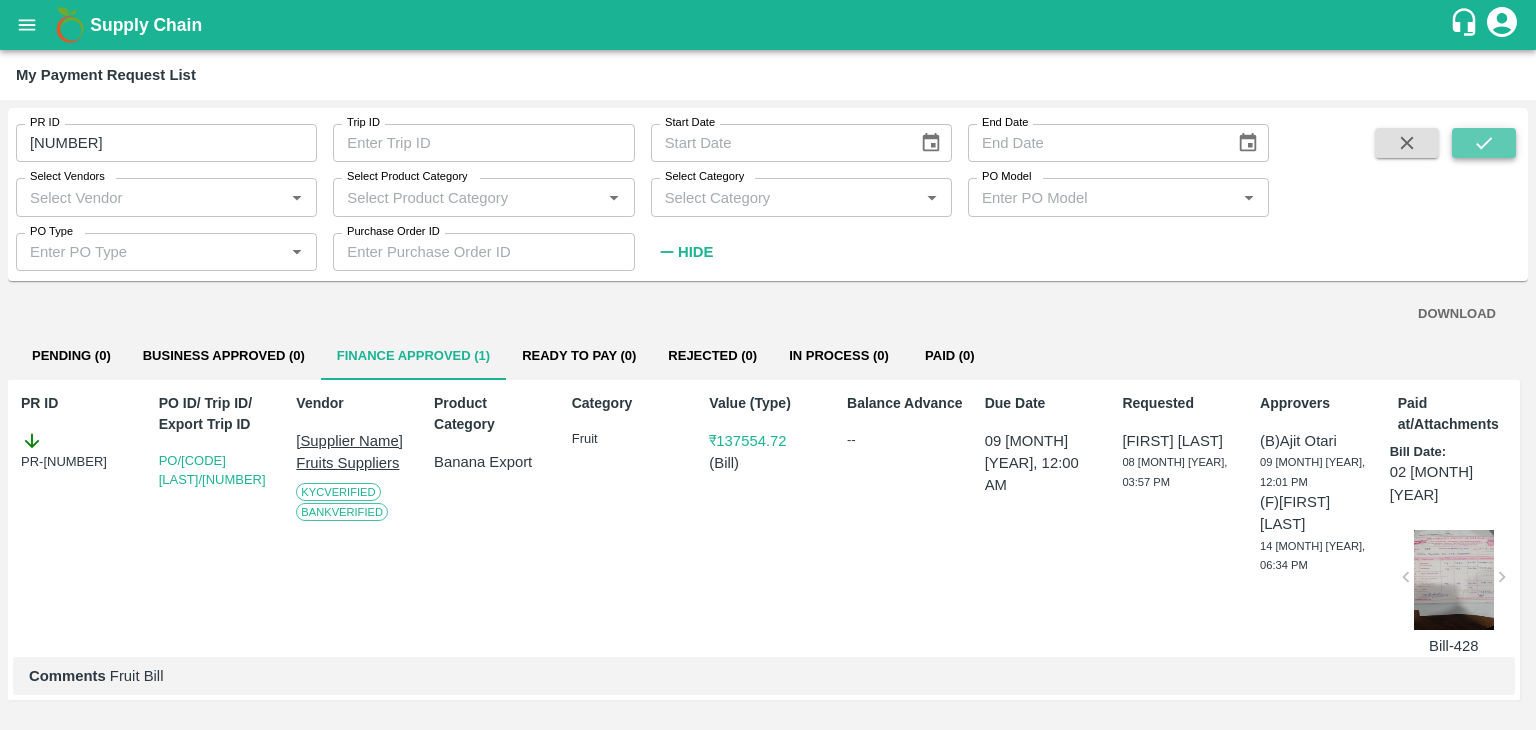 click 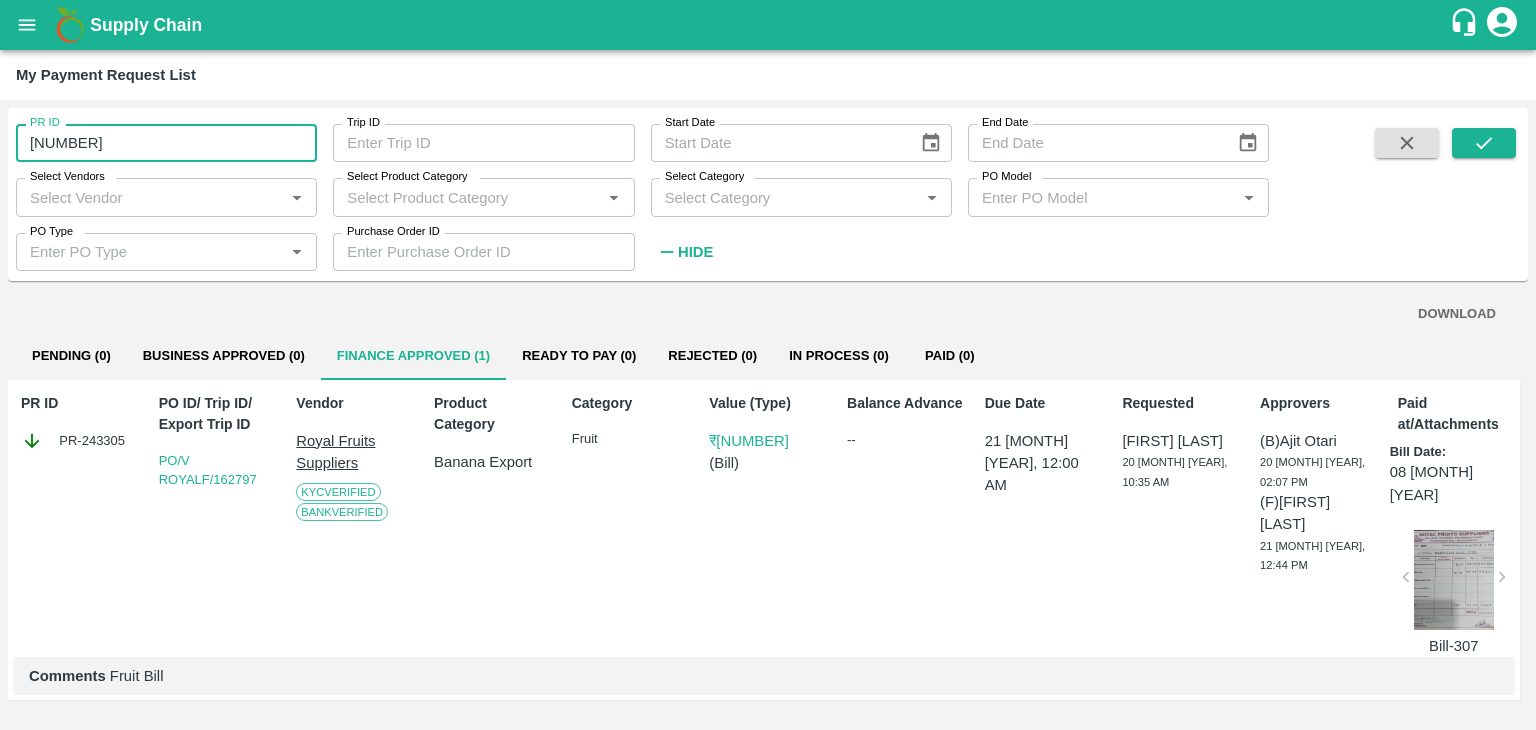 click on "[NUMBER]" at bounding box center [166, 143] 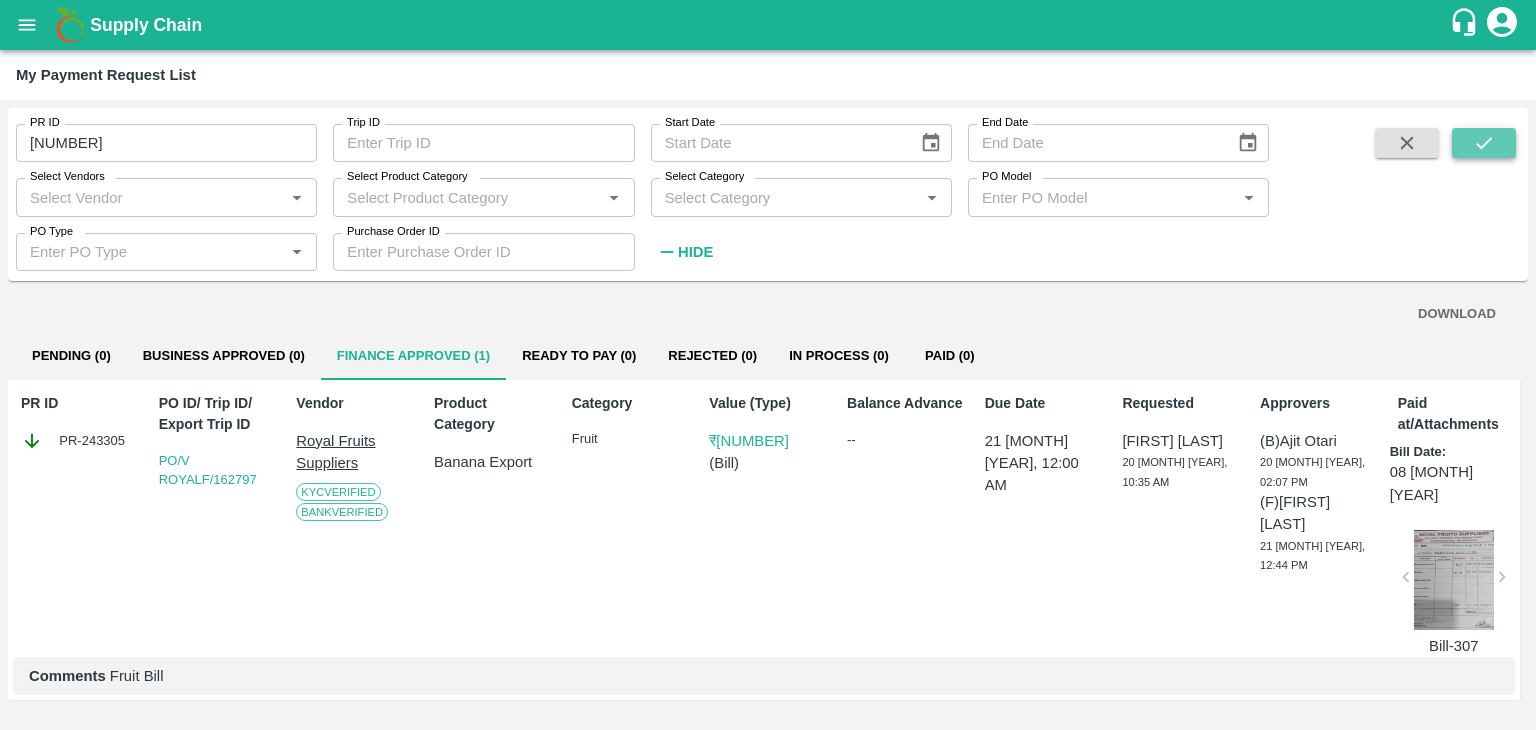click at bounding box center [1484, 143] 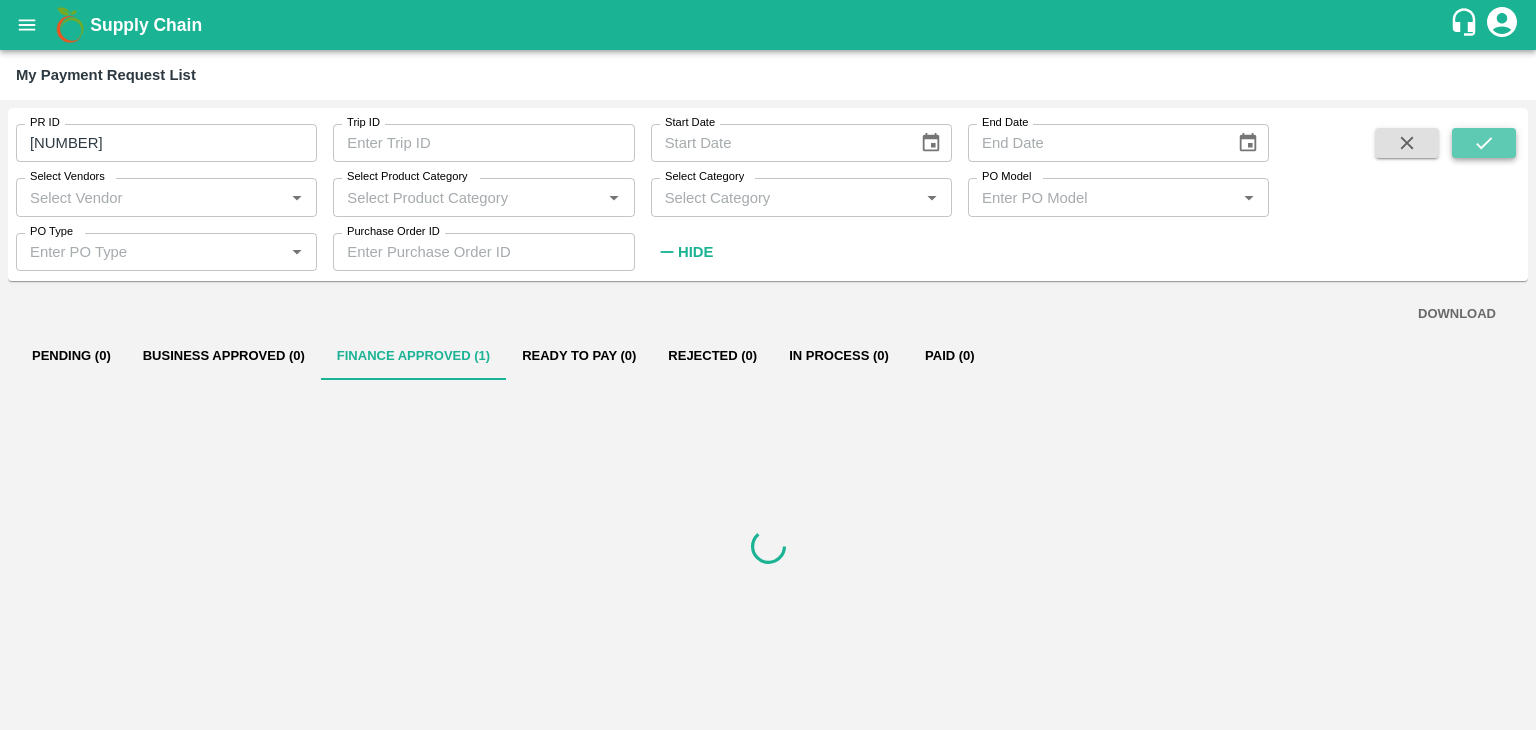 click at bounding box center (1484, 143) 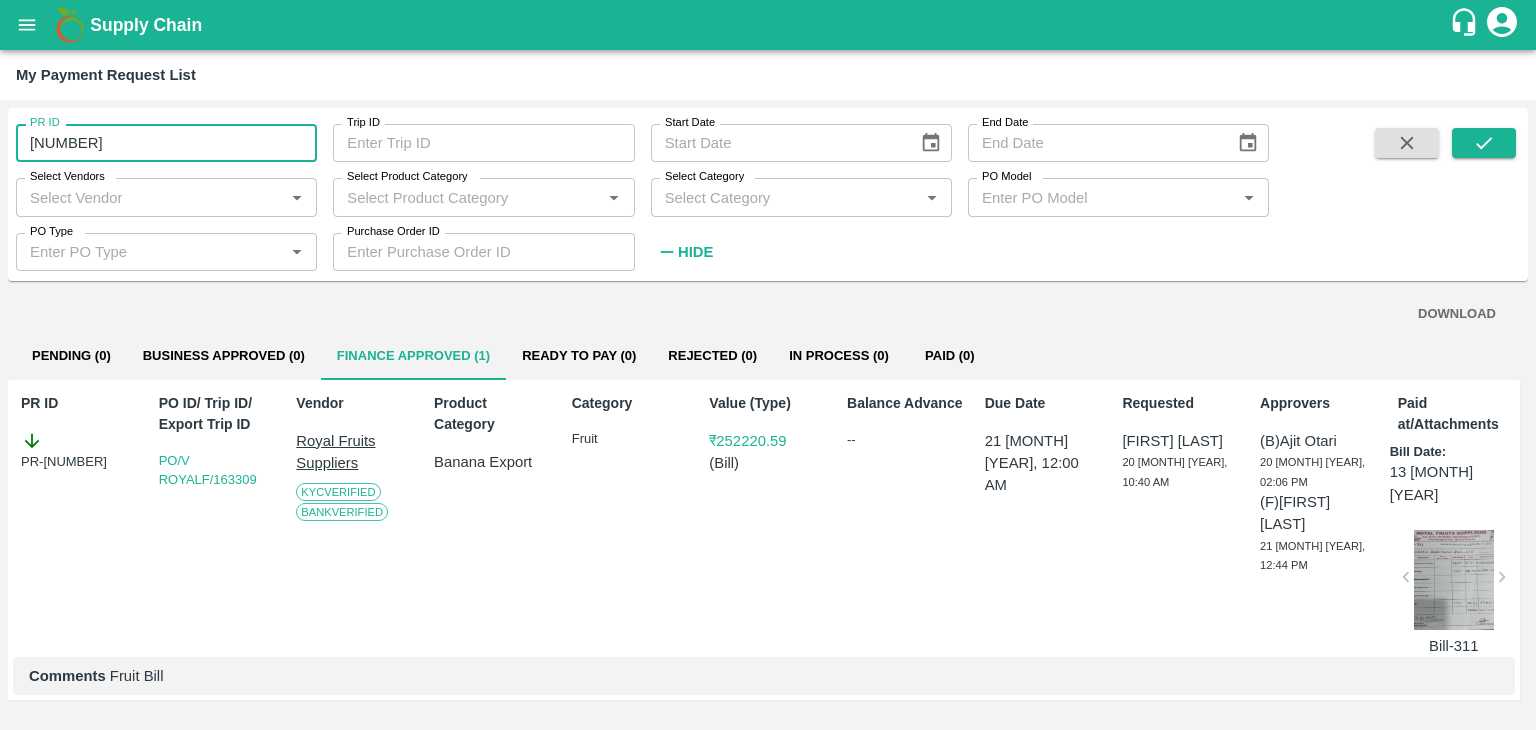 click on "[NUMBER]" at bounding box center [166, 143] 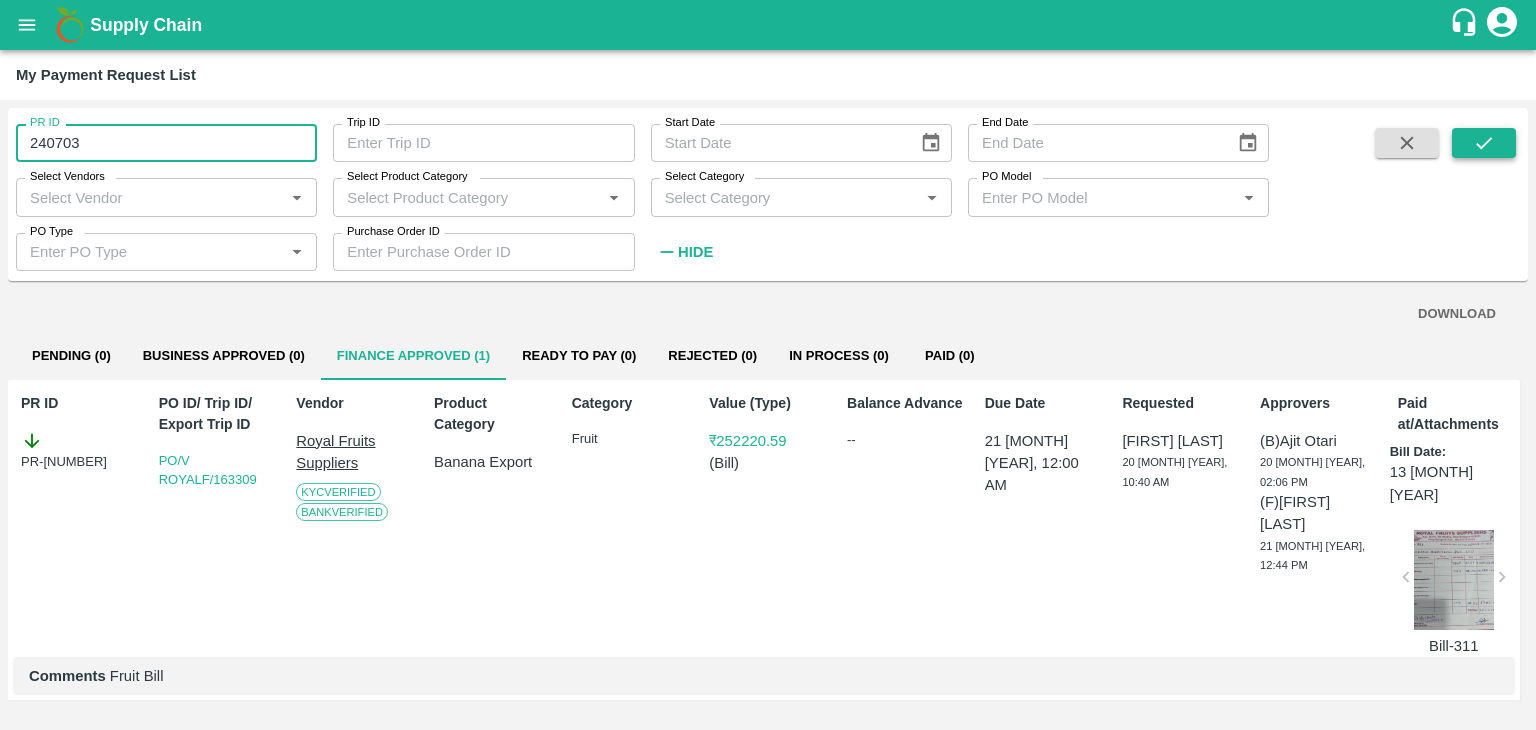 click 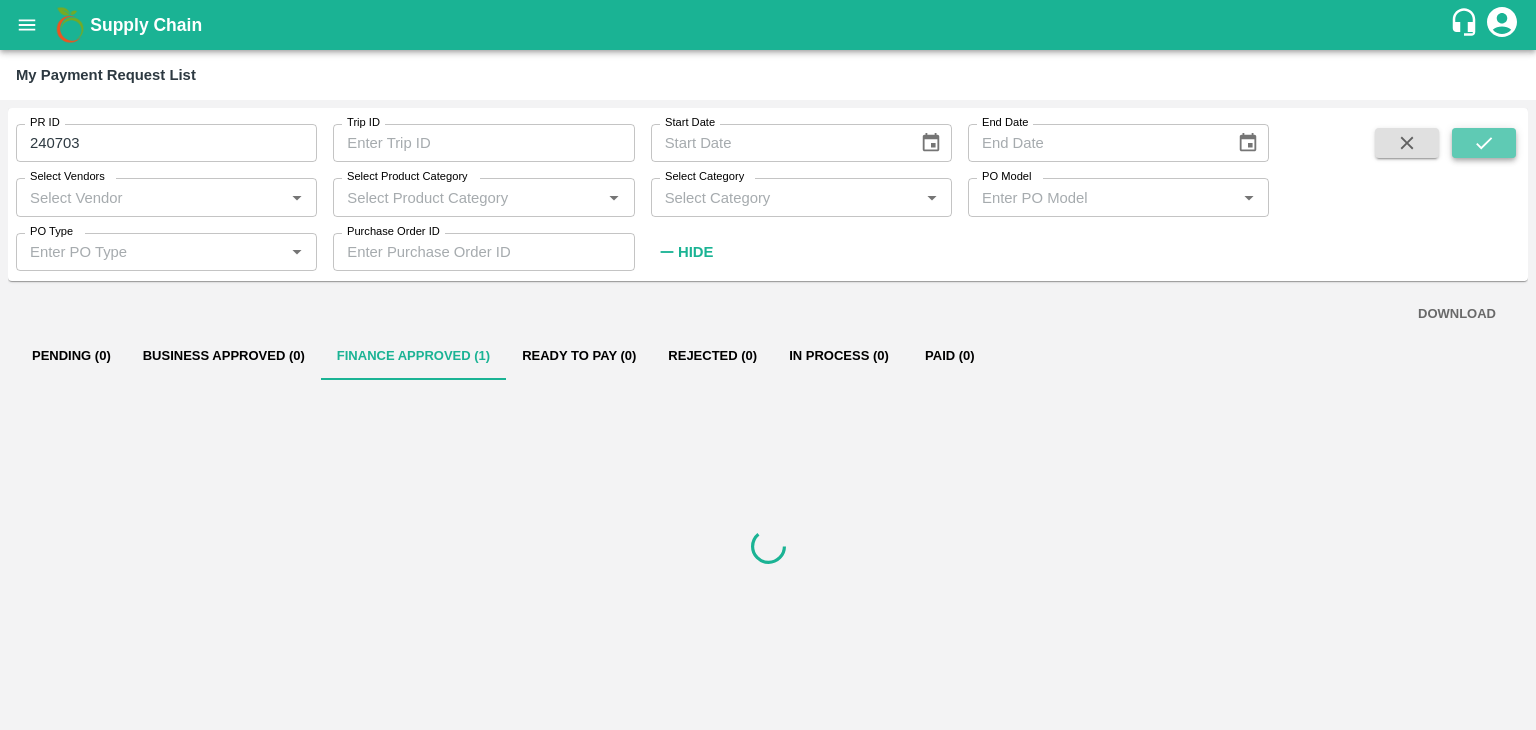 click 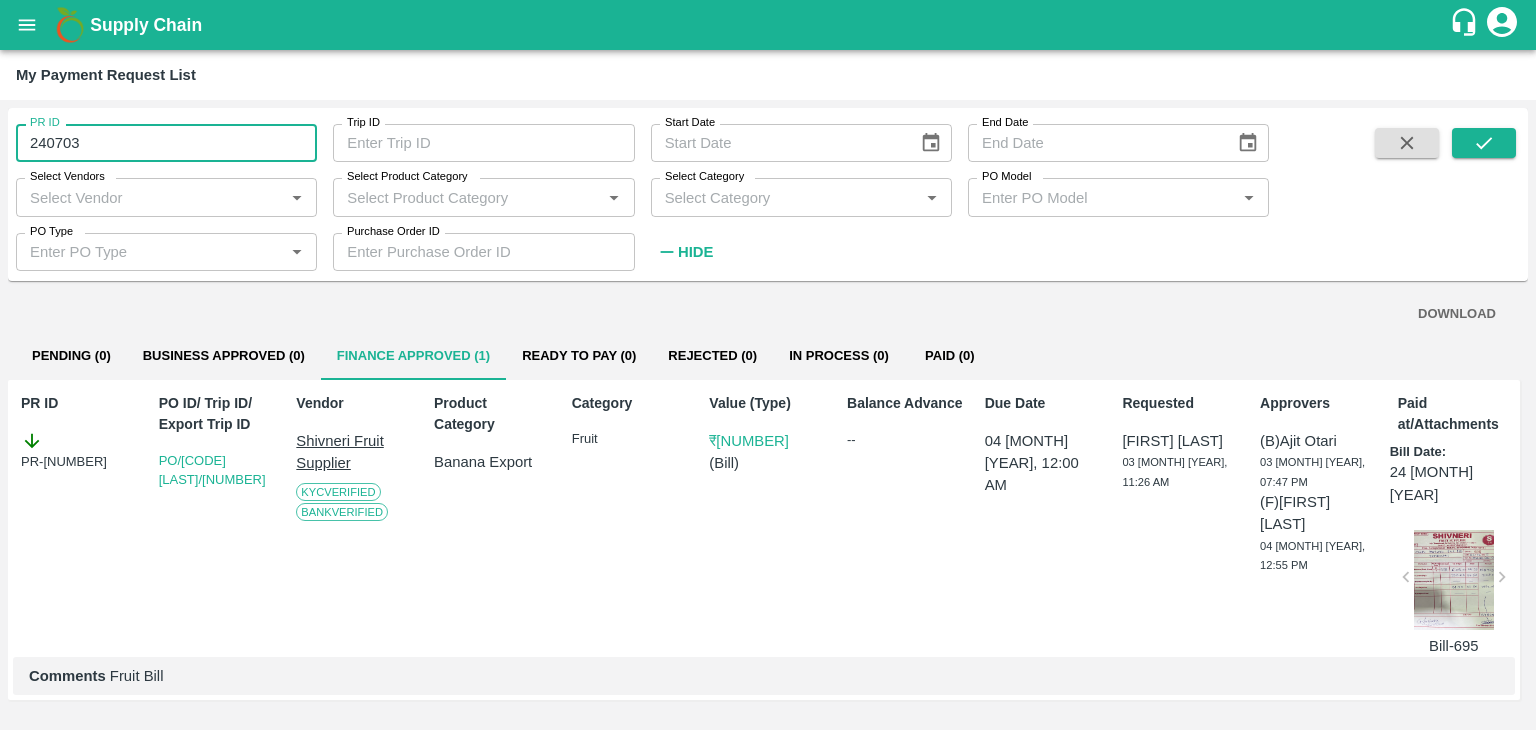 click on "240703" at bounding box center (166, 143) 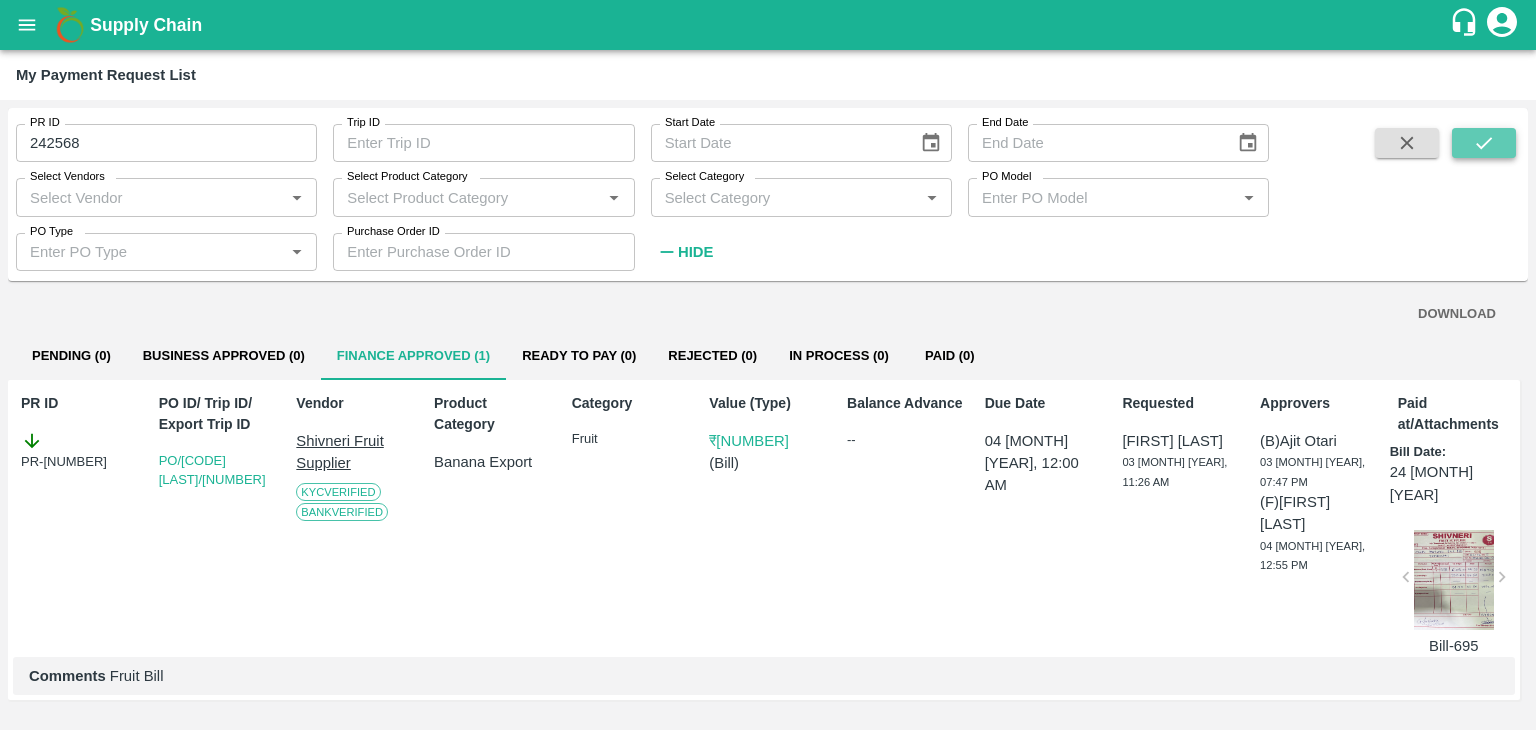 click at bounding box center (1484, 143) 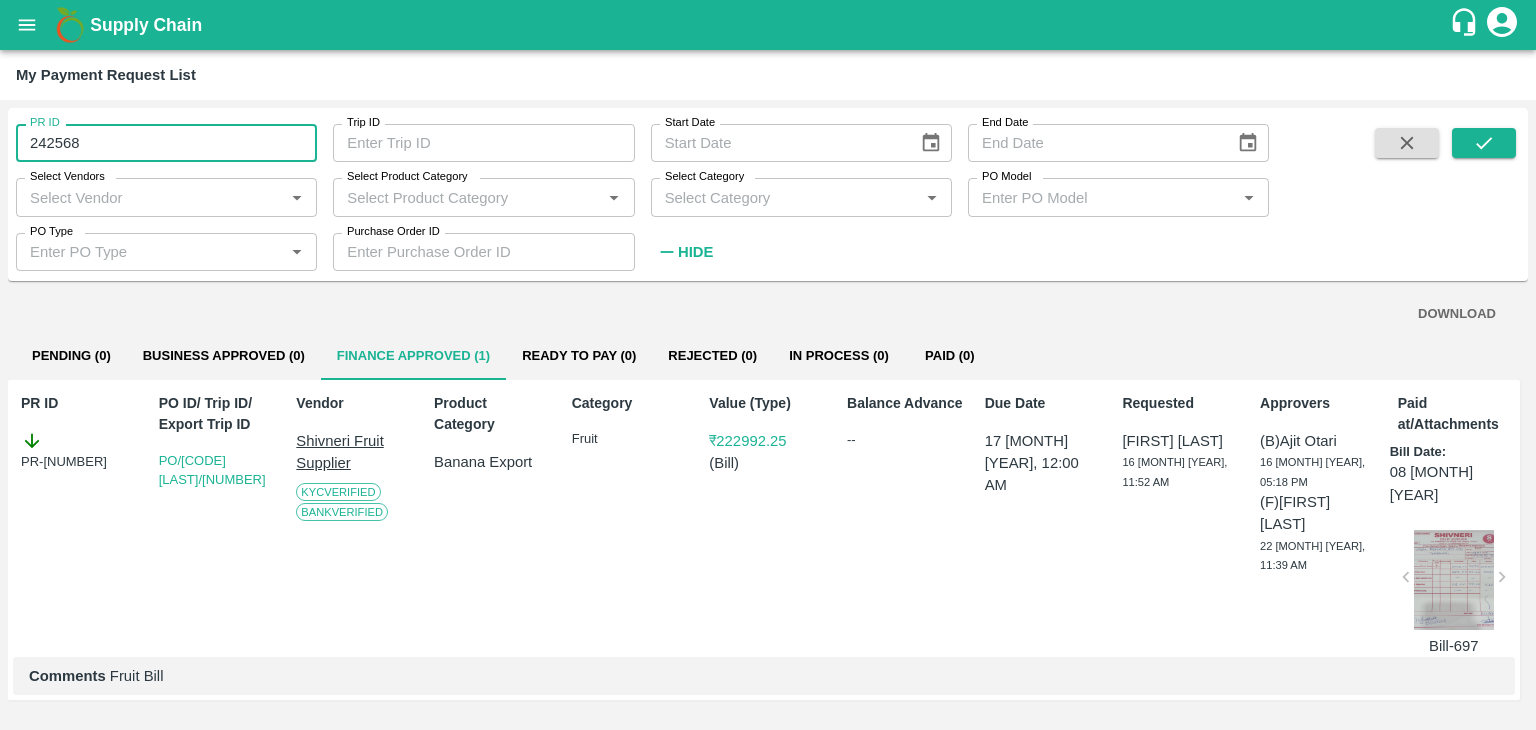 click on "242568" at bounding box center (166, 143) 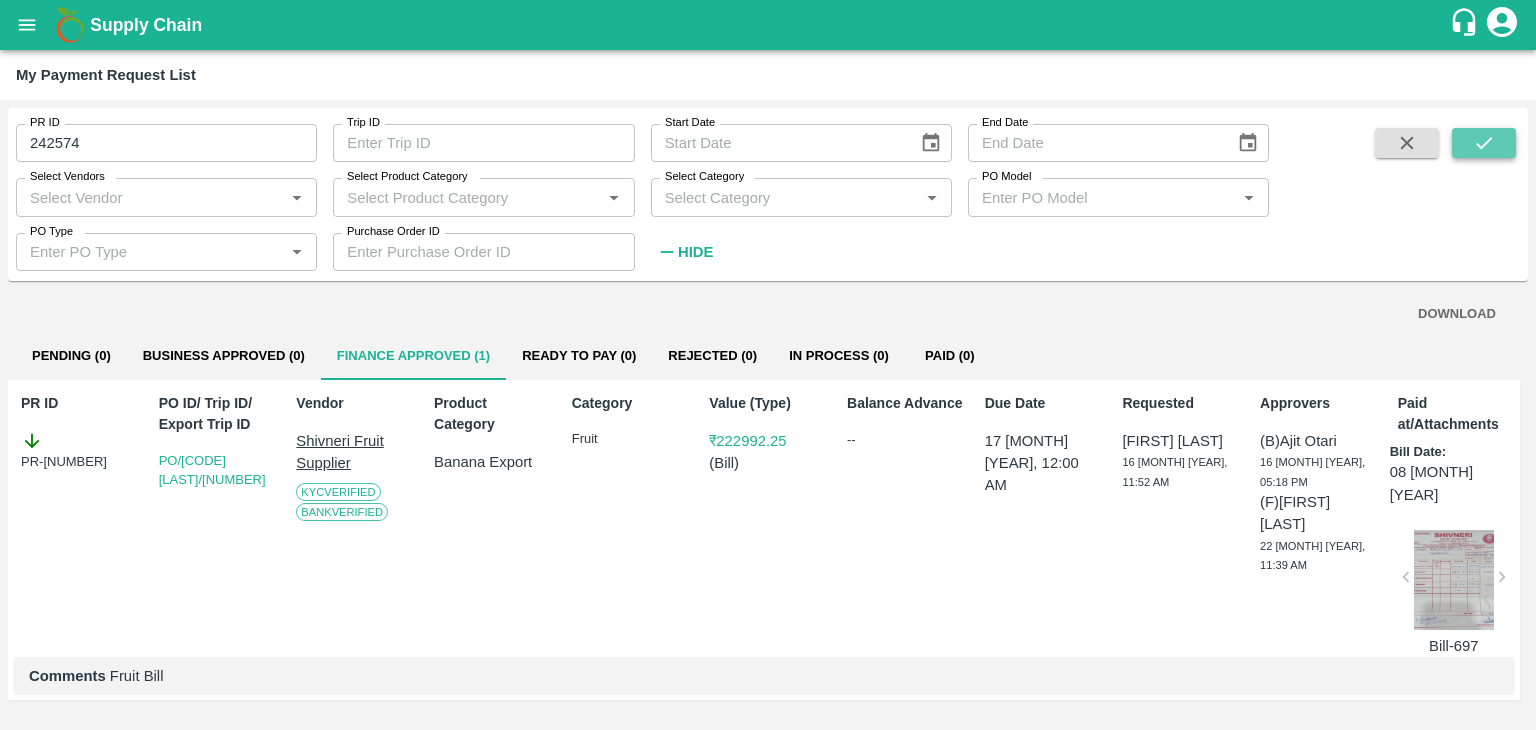 click at bounding box center (1484, 143) 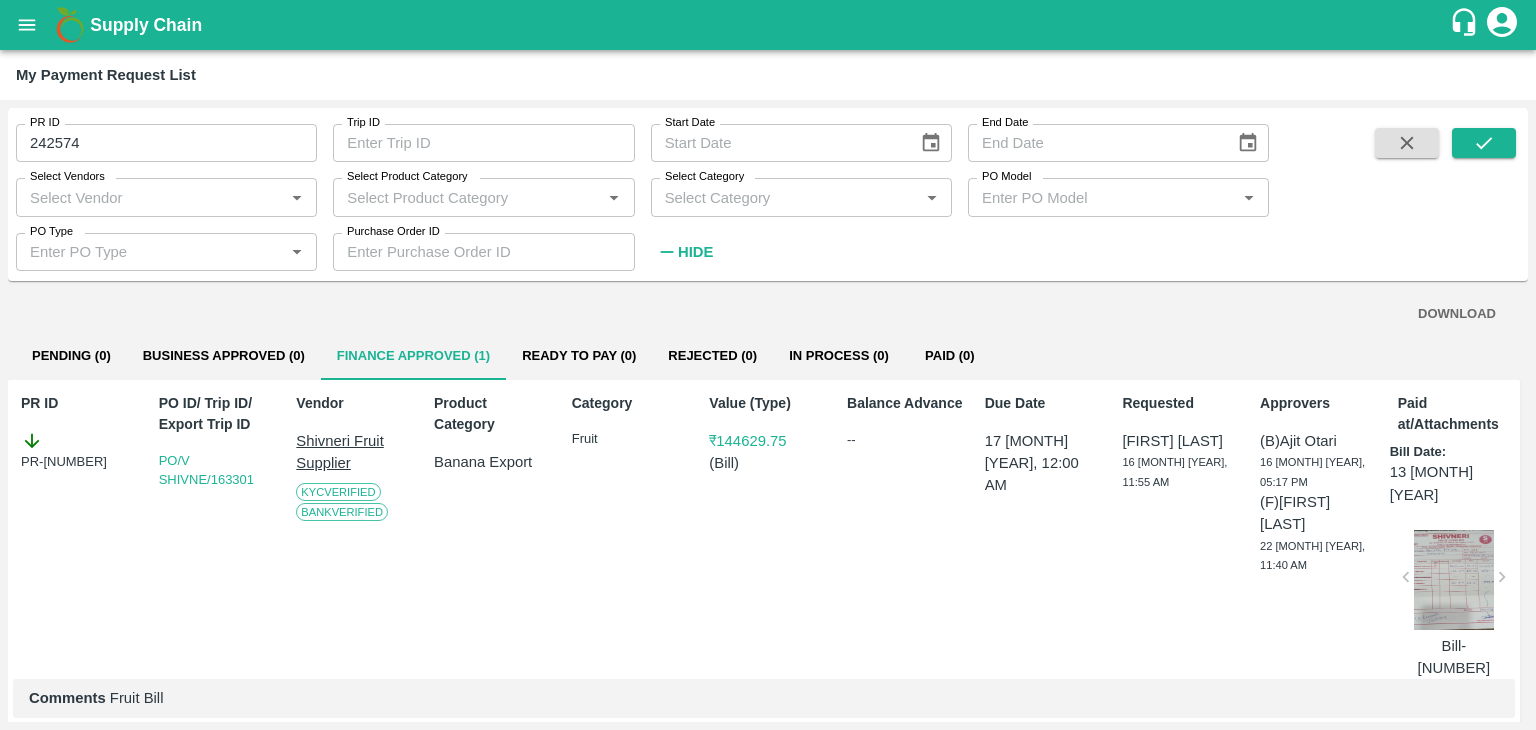 click on "242574" at bounding box center (166, 143) 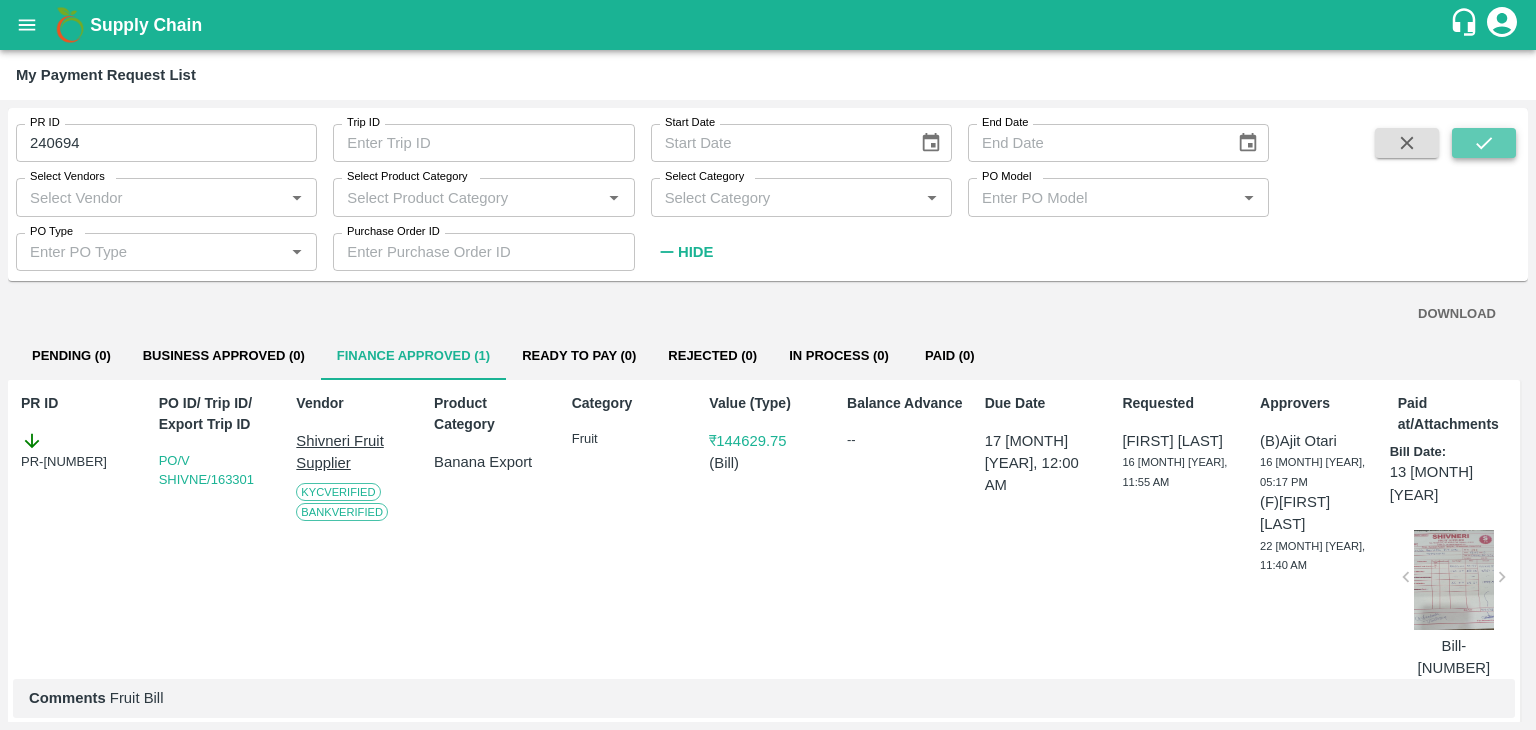 click at bounding box center (1484, 143) 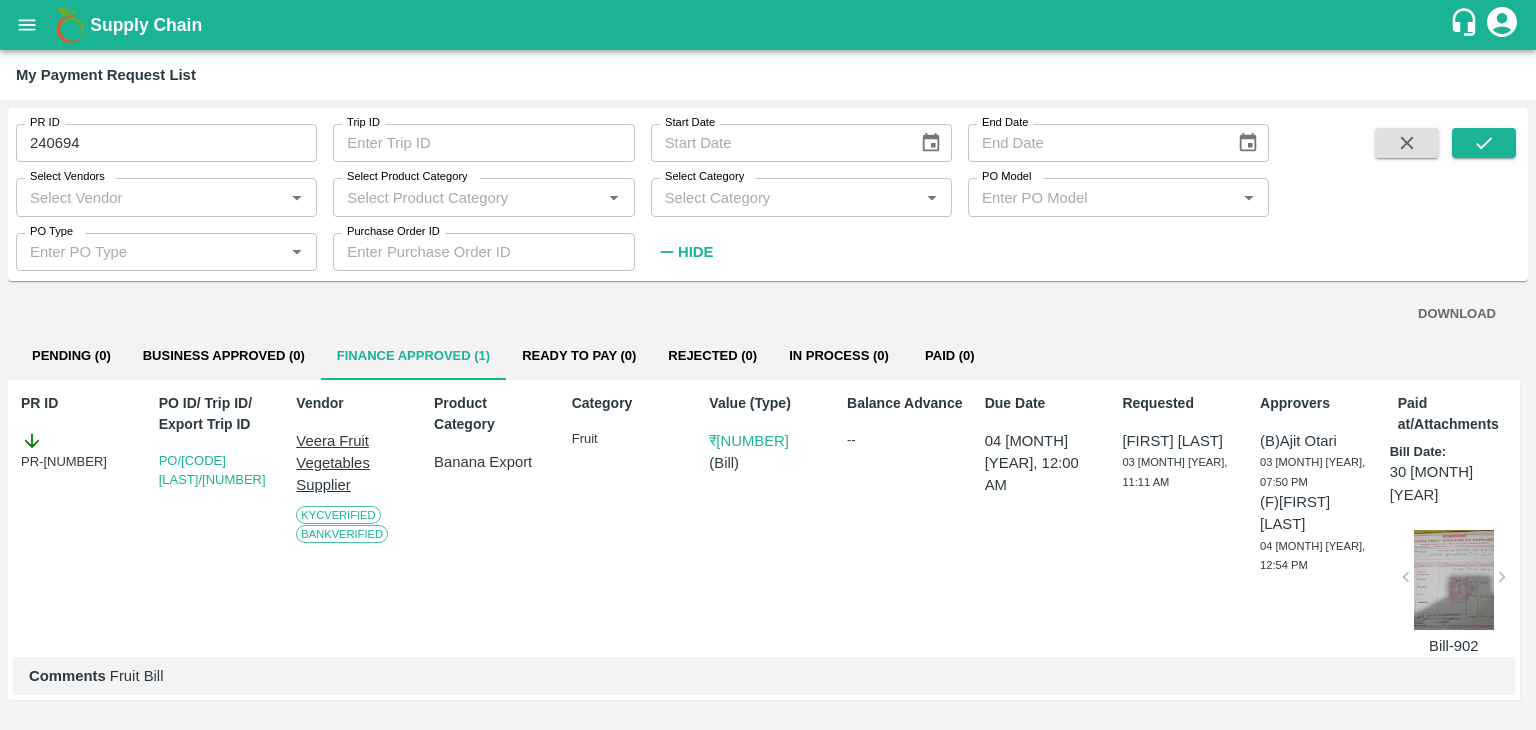 click on "240694" at bounding box center [166, 143] 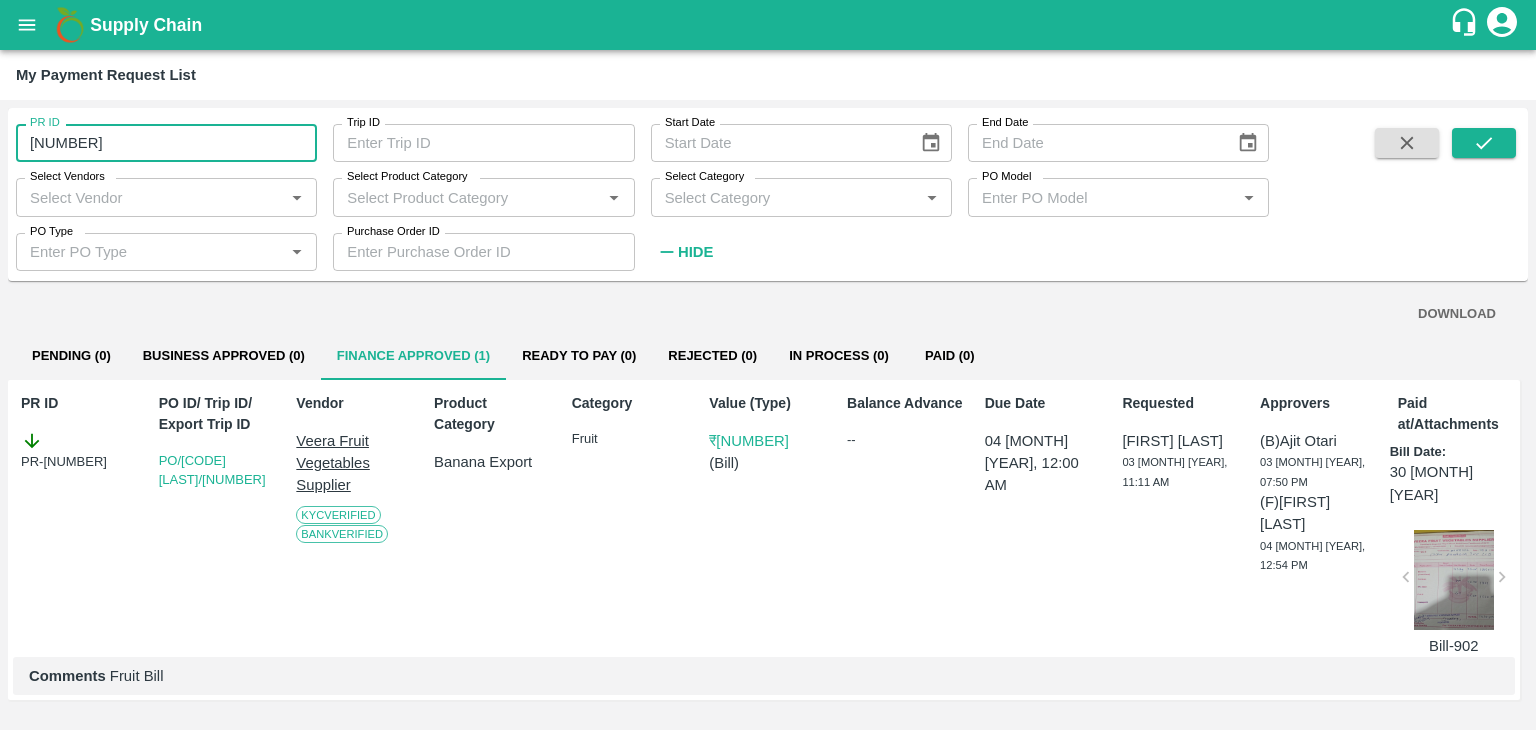 click on "[NUMBER]" at bounding box center (166, 143) 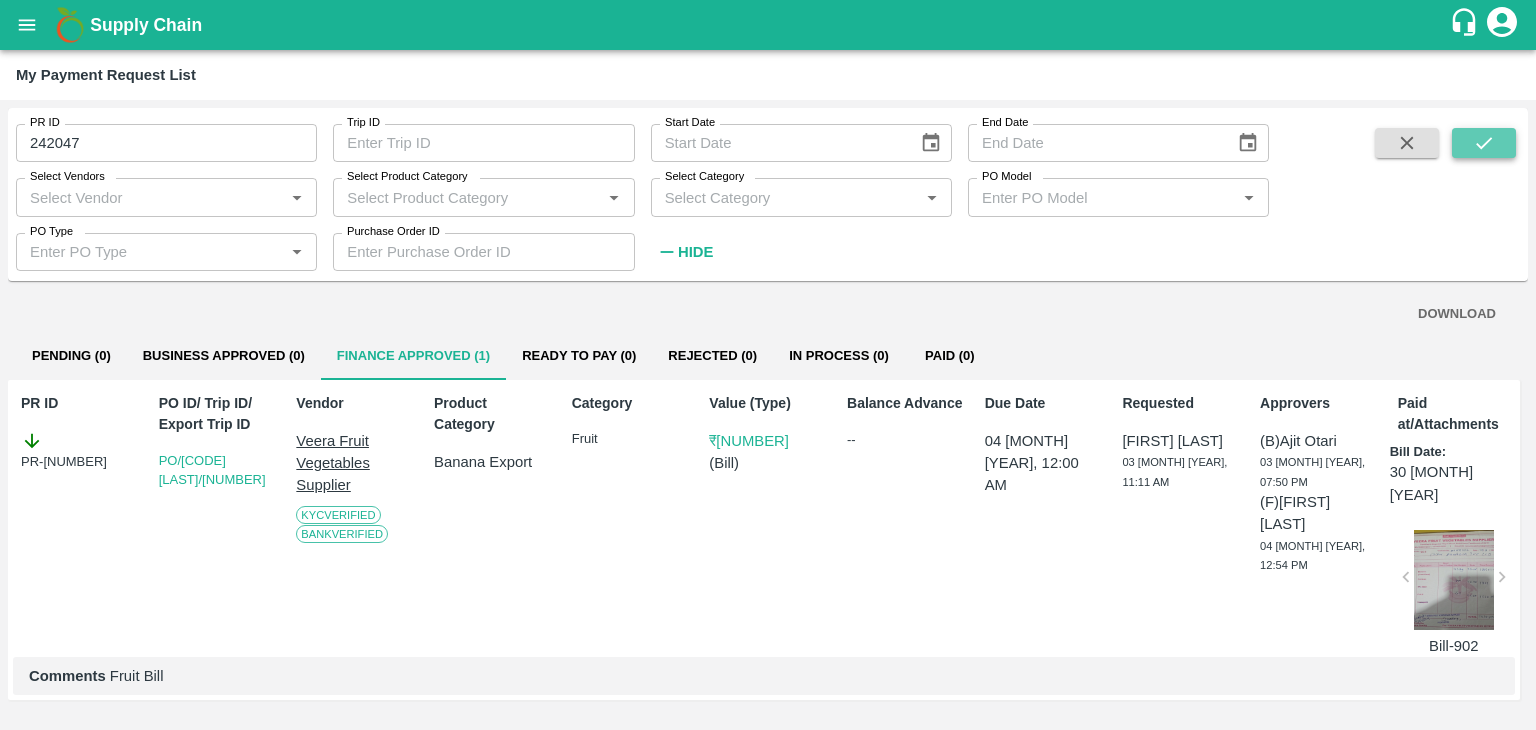 click at bounding box center [1484, 143] 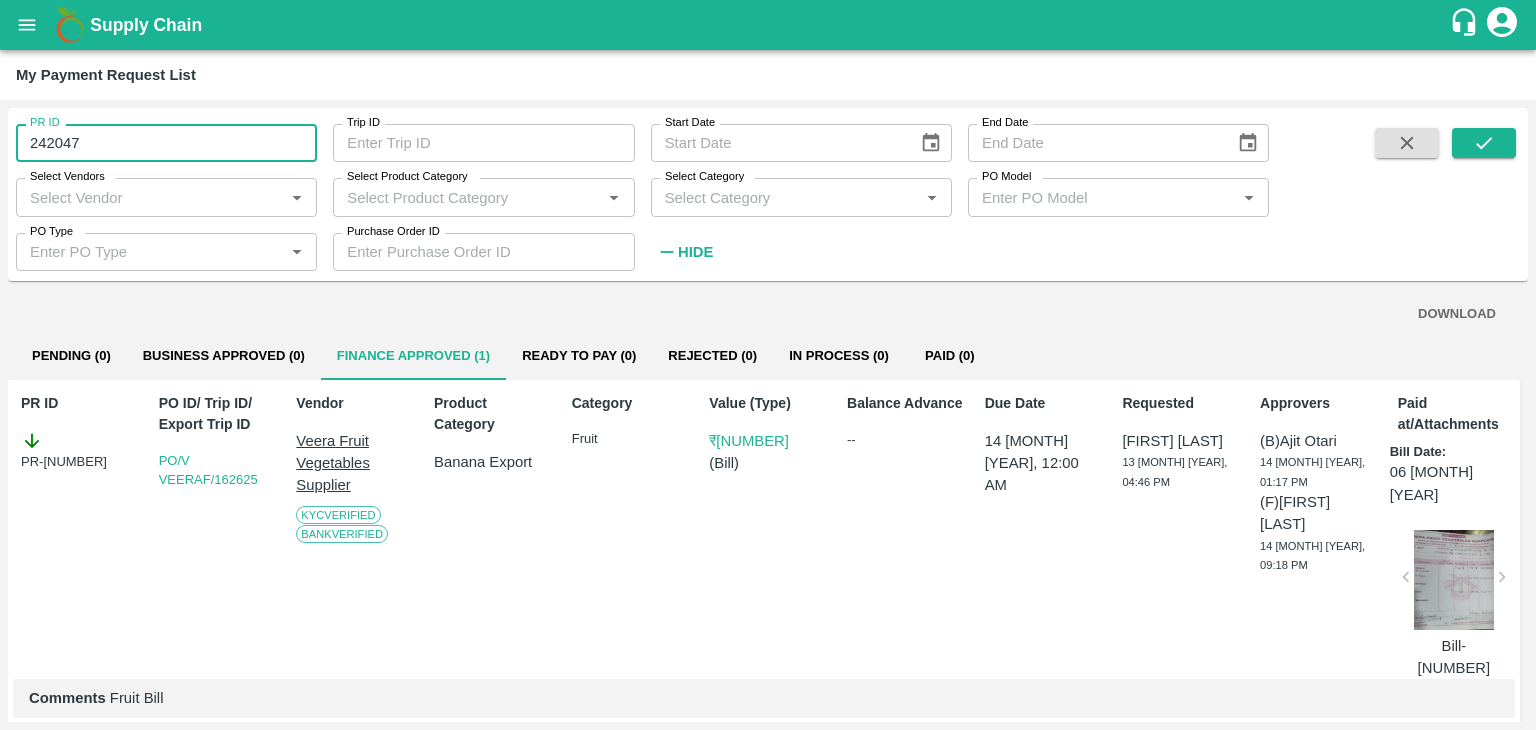 click on "242047" at bounding box center (166, 143) 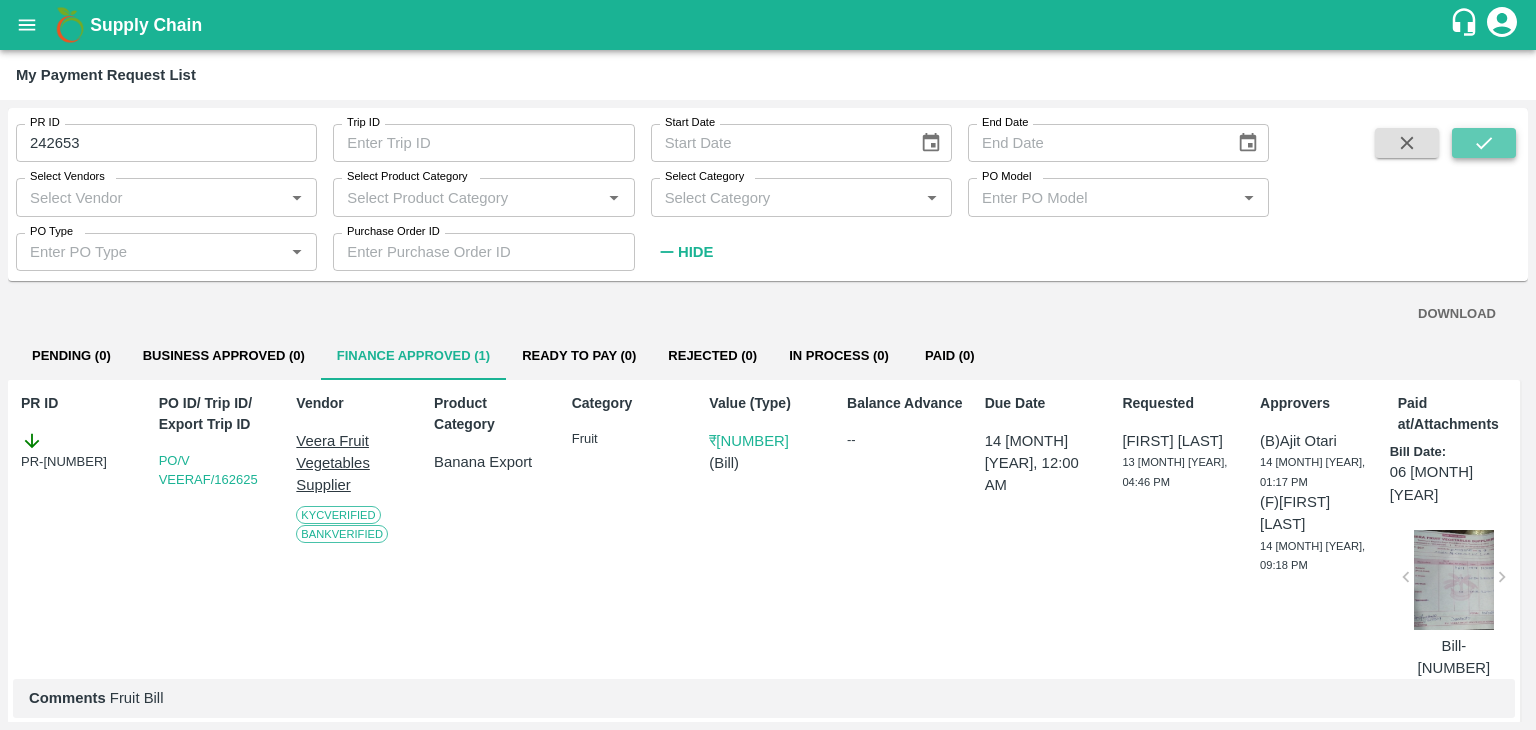 click 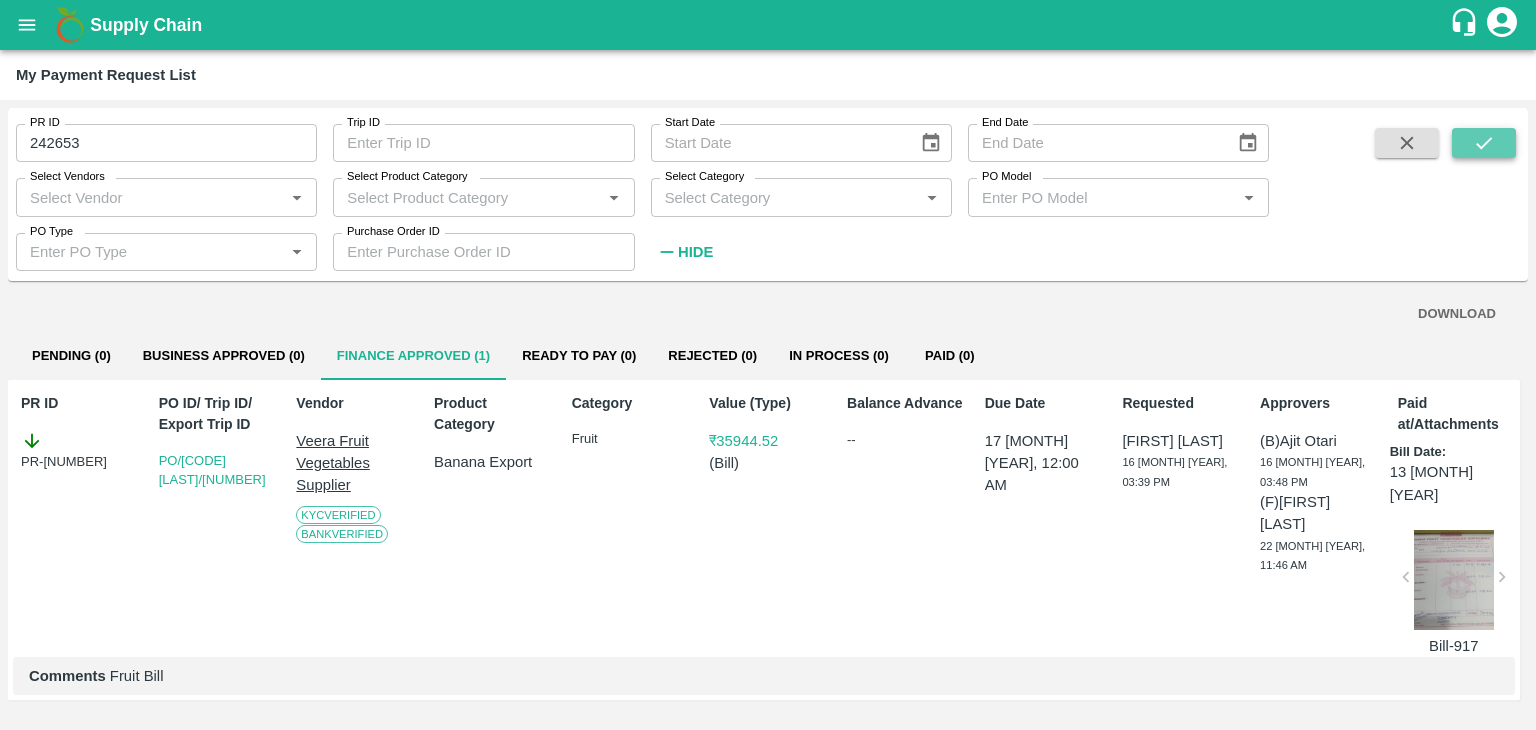 click 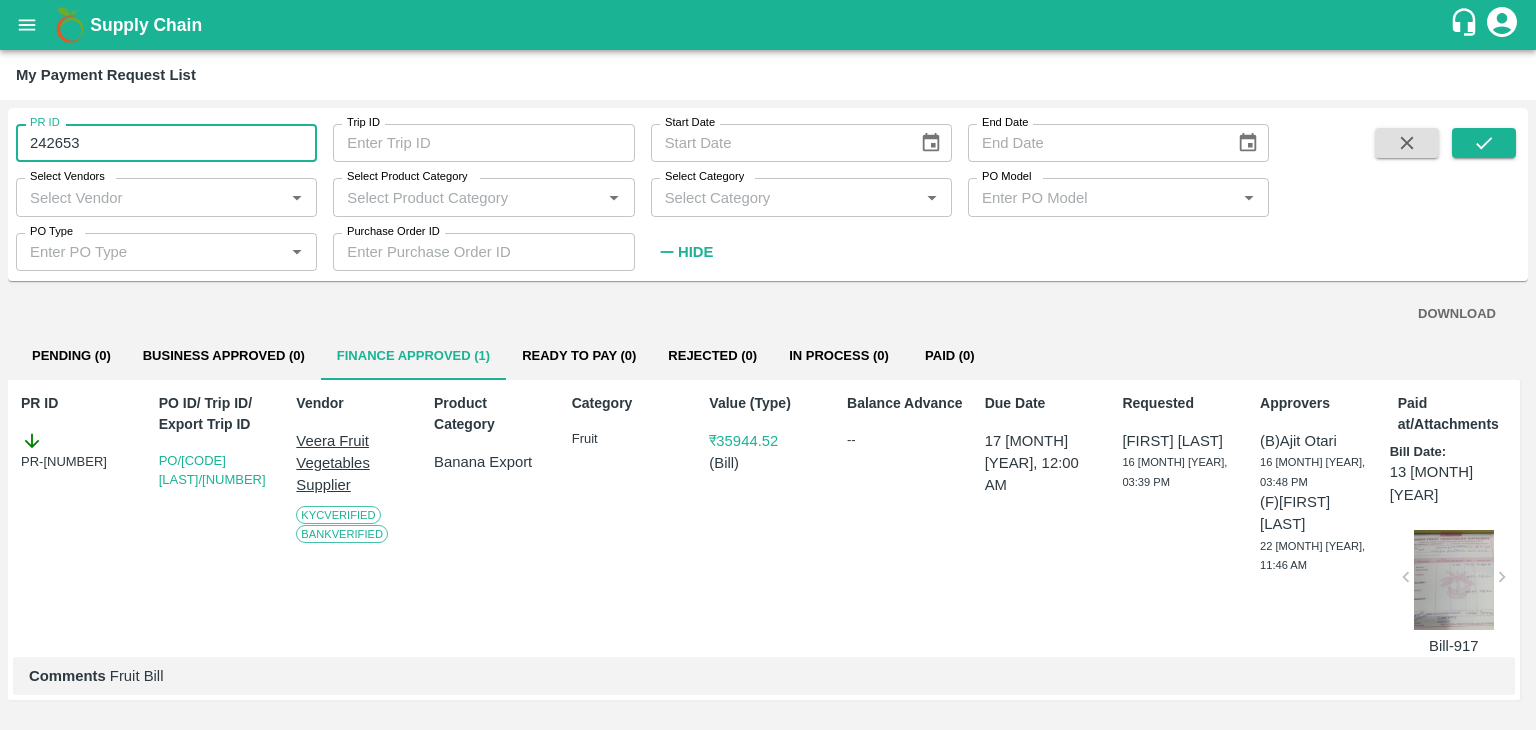 click on "242653" at bounding box center (166, 143) 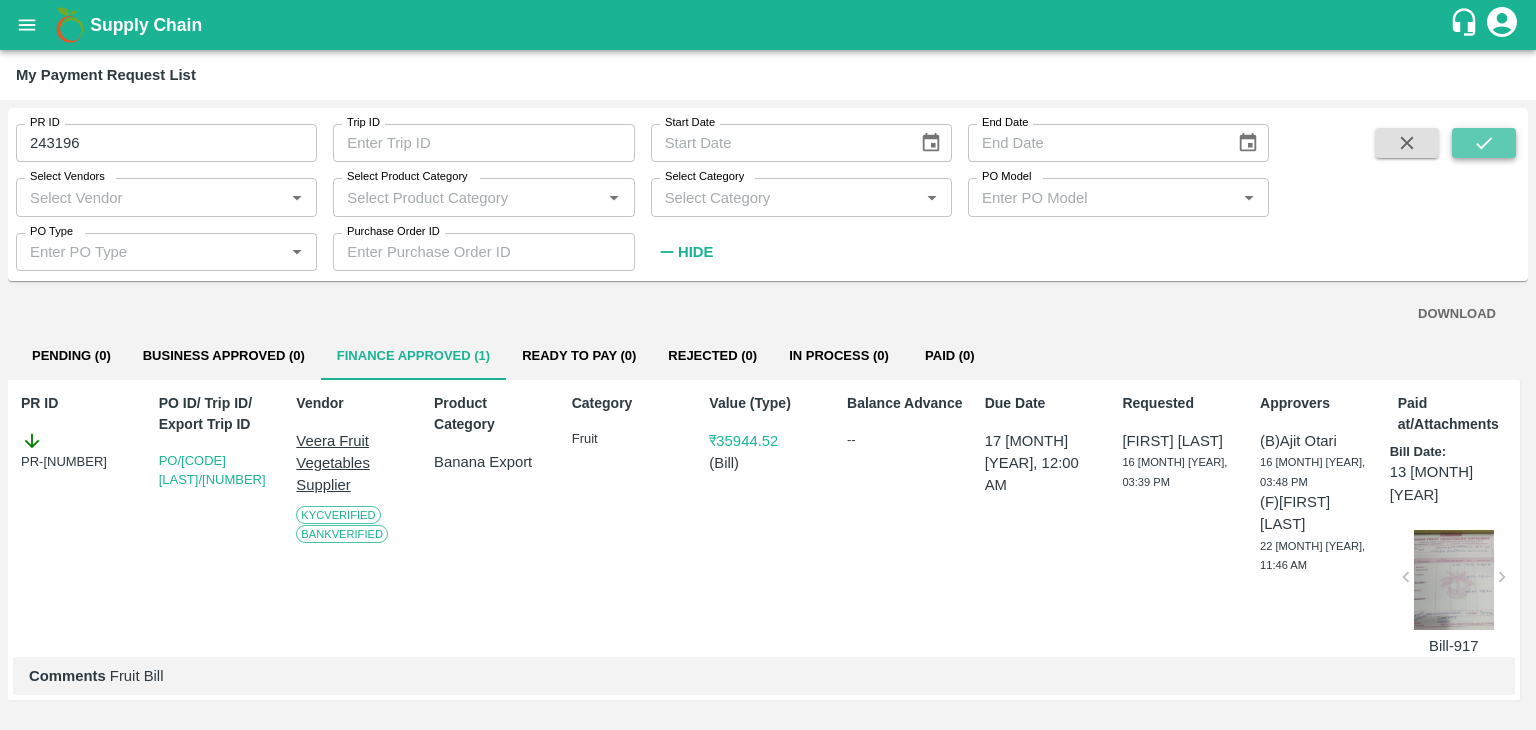 click at bounding box center [1484, 143] 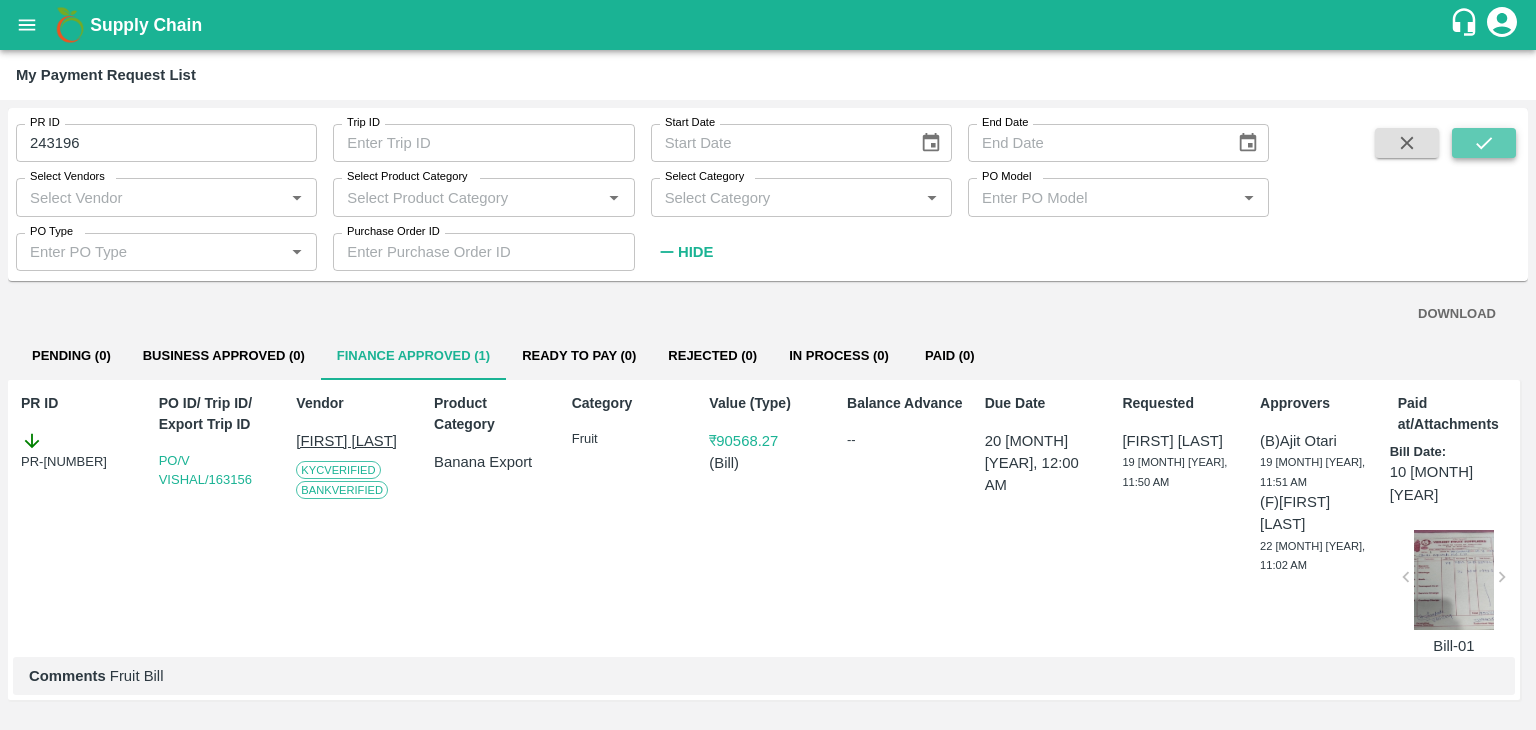 click at bounding box center [1484, 143] 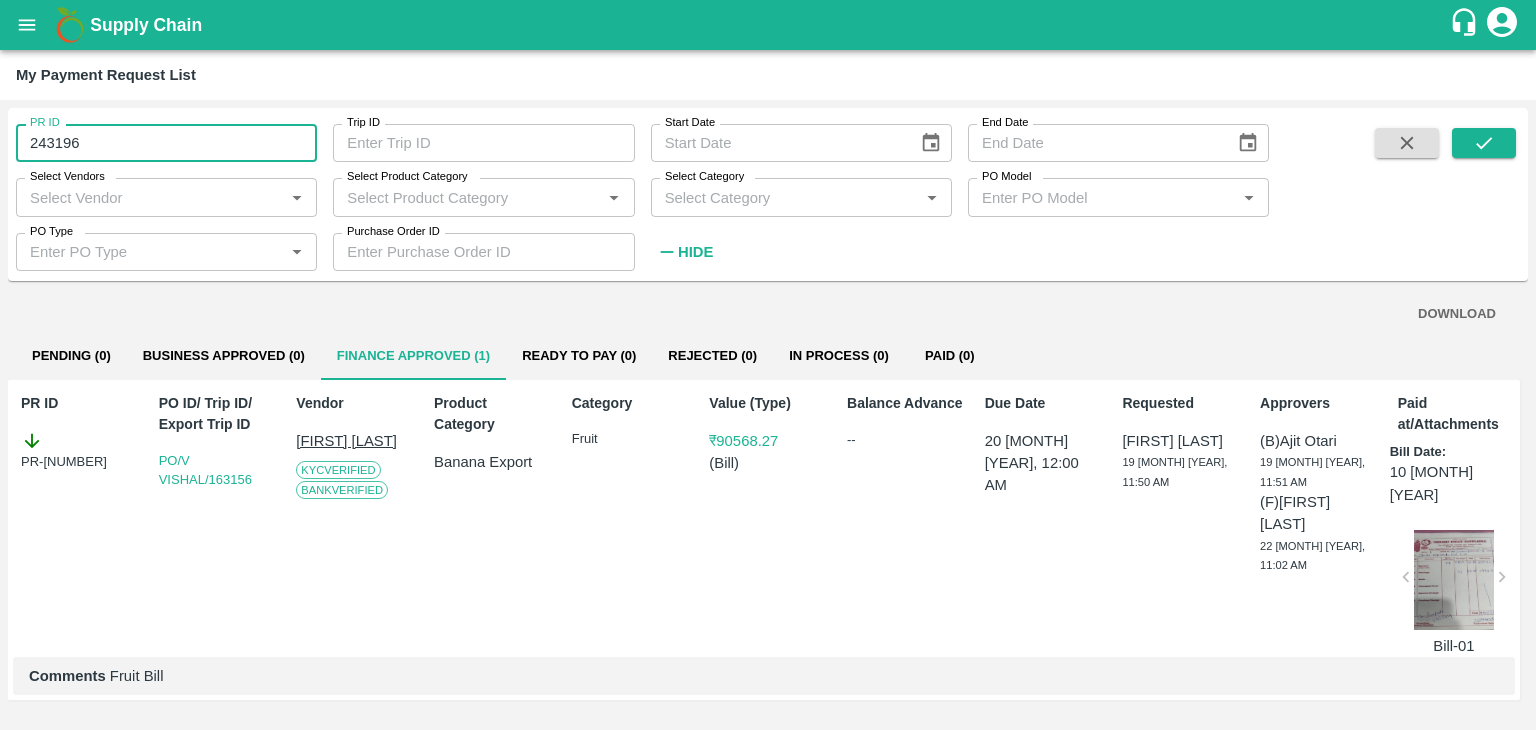 click on "243196" at bounding box center [166, 143] 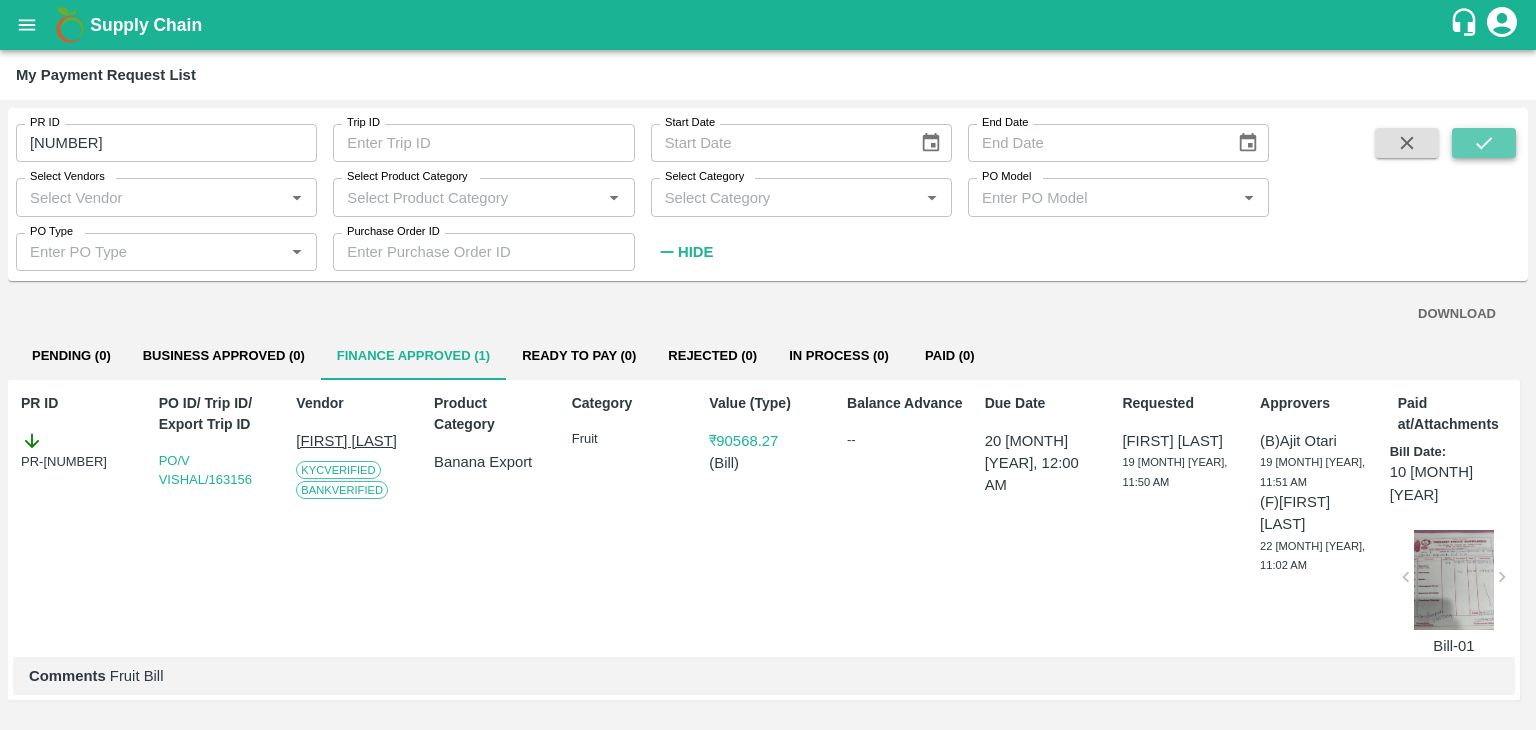 click 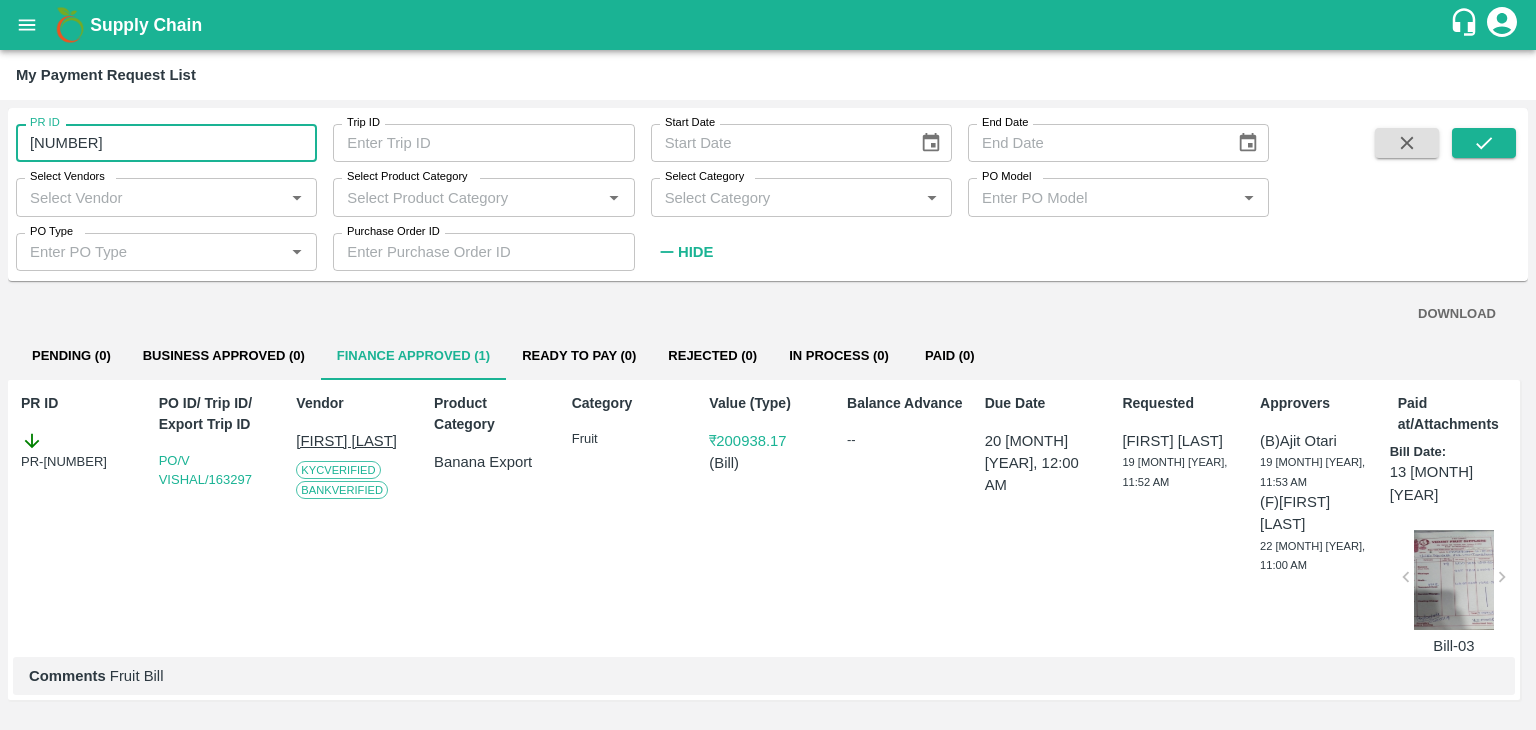 click on "[NUMBER]" at bounding box center [166, 143] 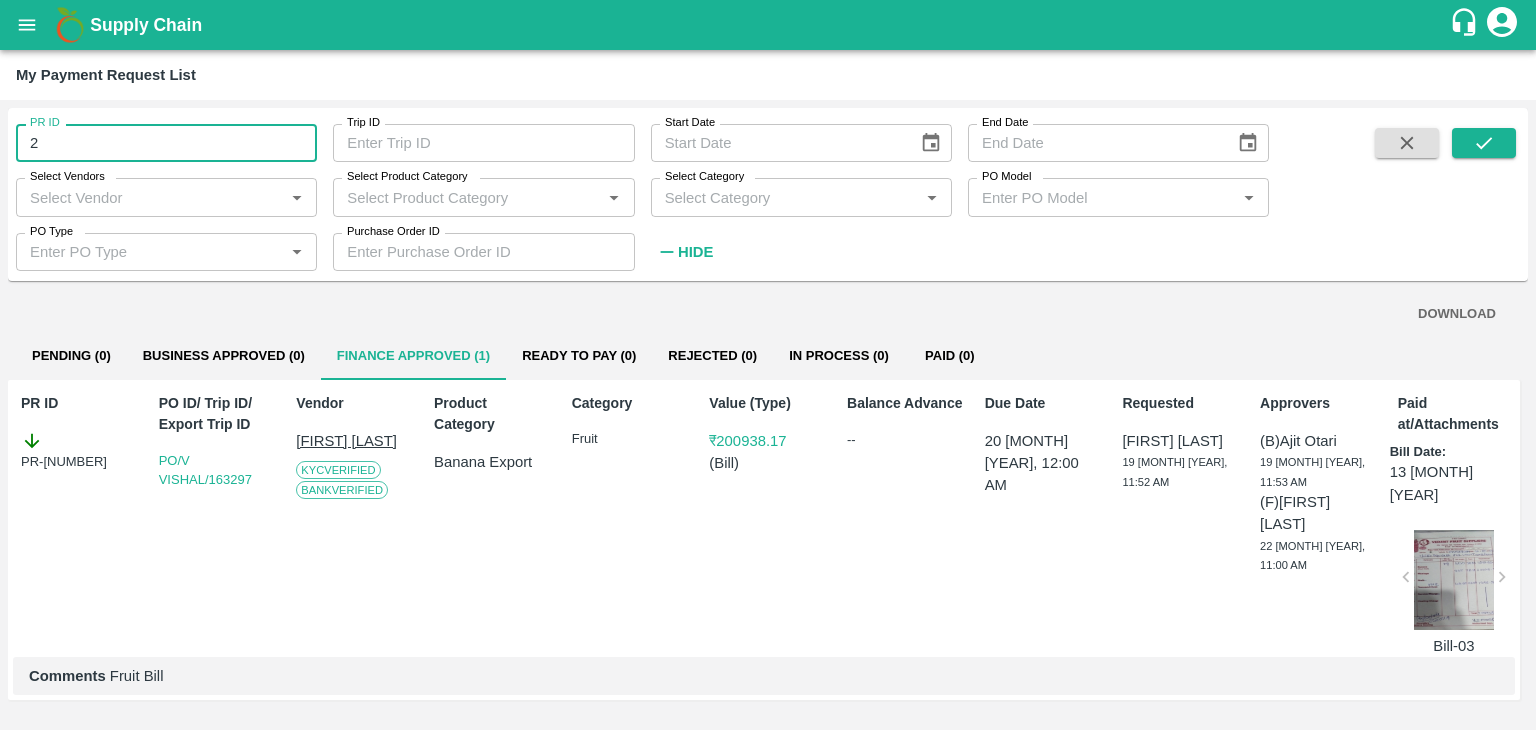 type on "2" 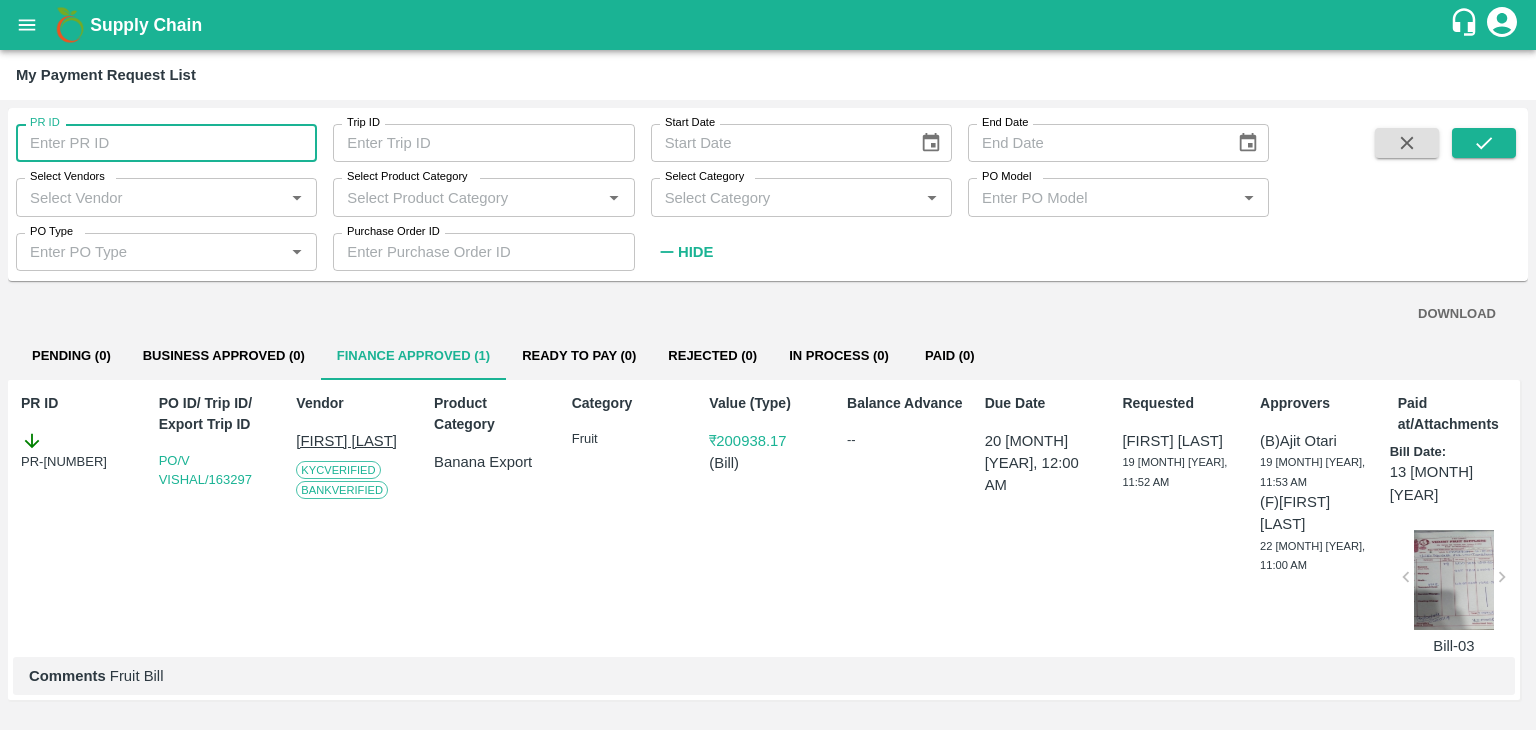 type 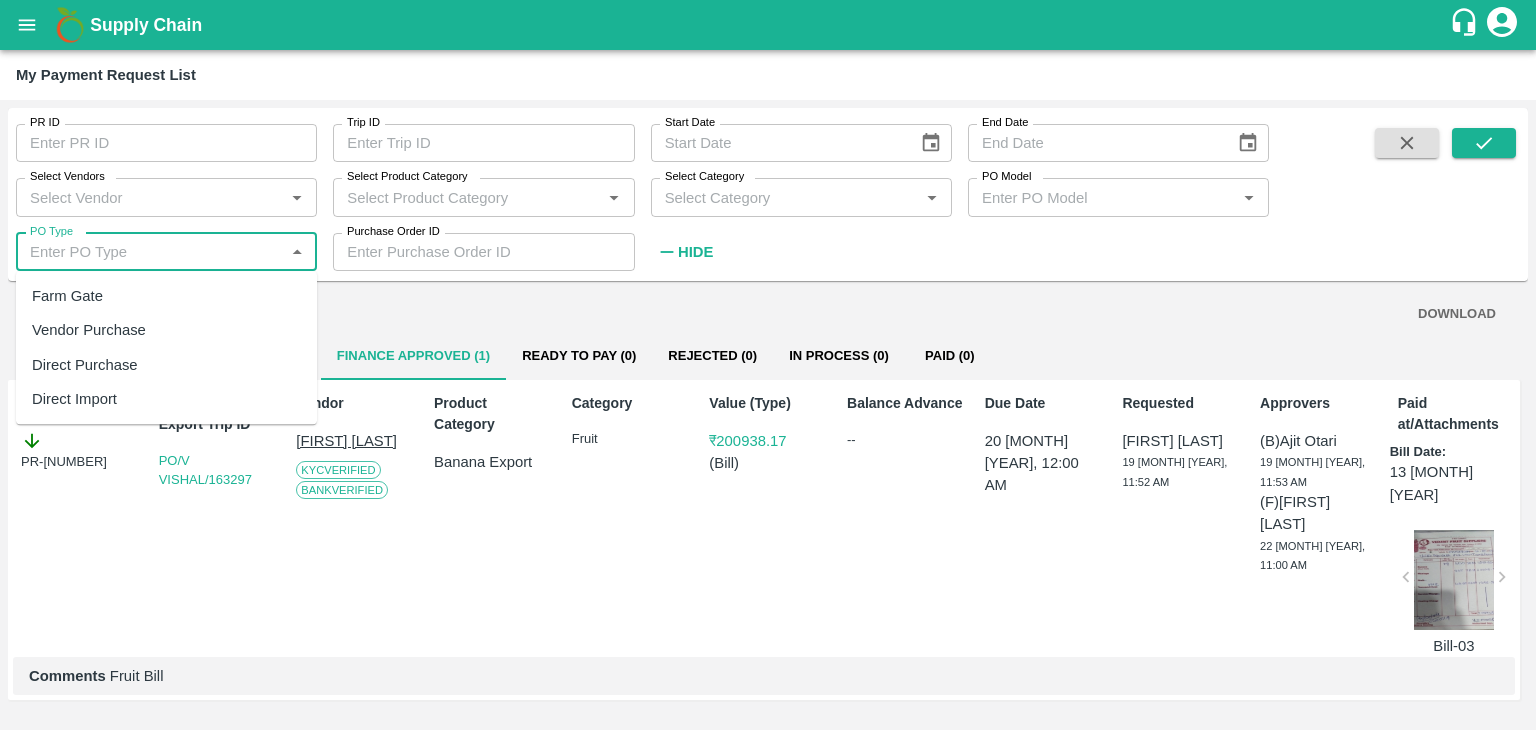 click on "PO Type" at bounding box center [150, 252] 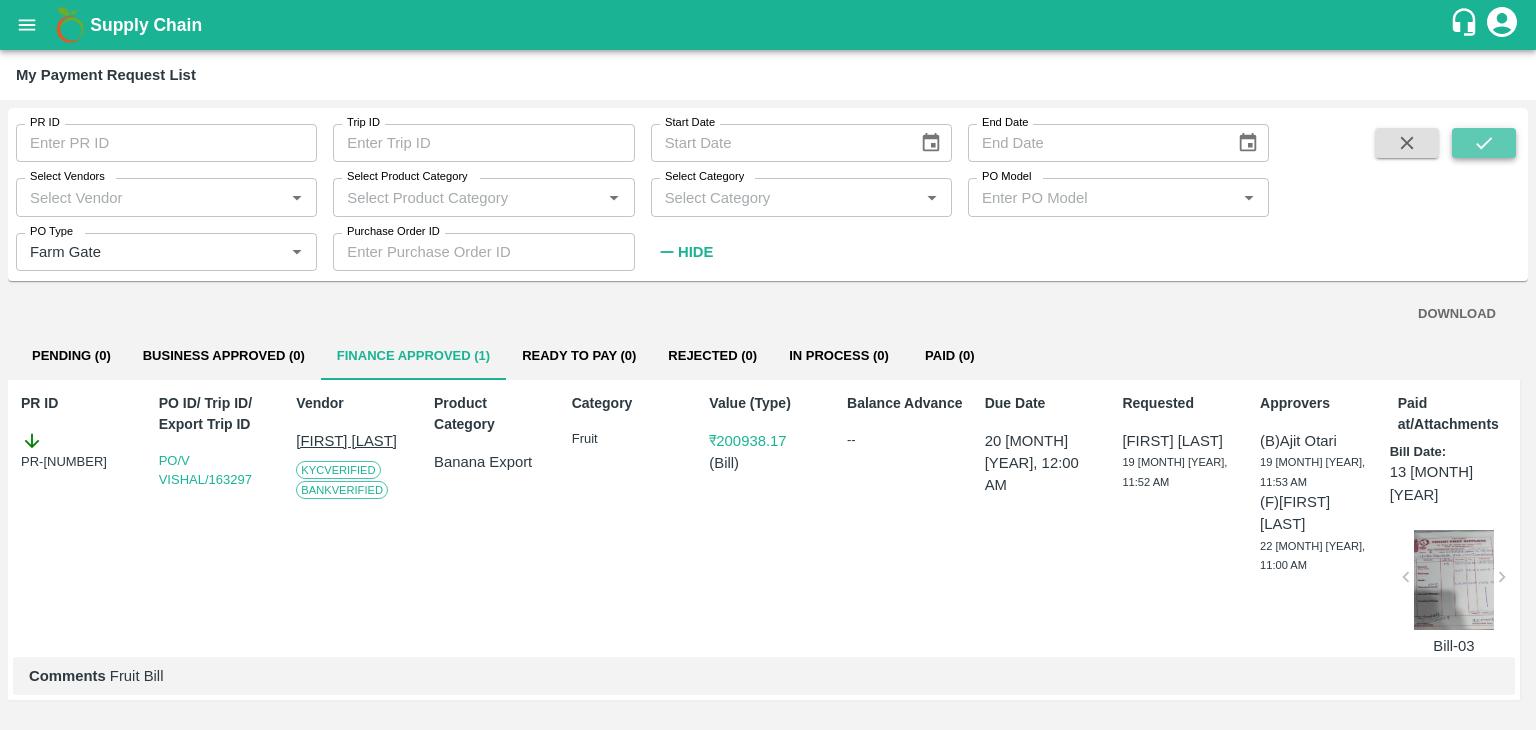 click 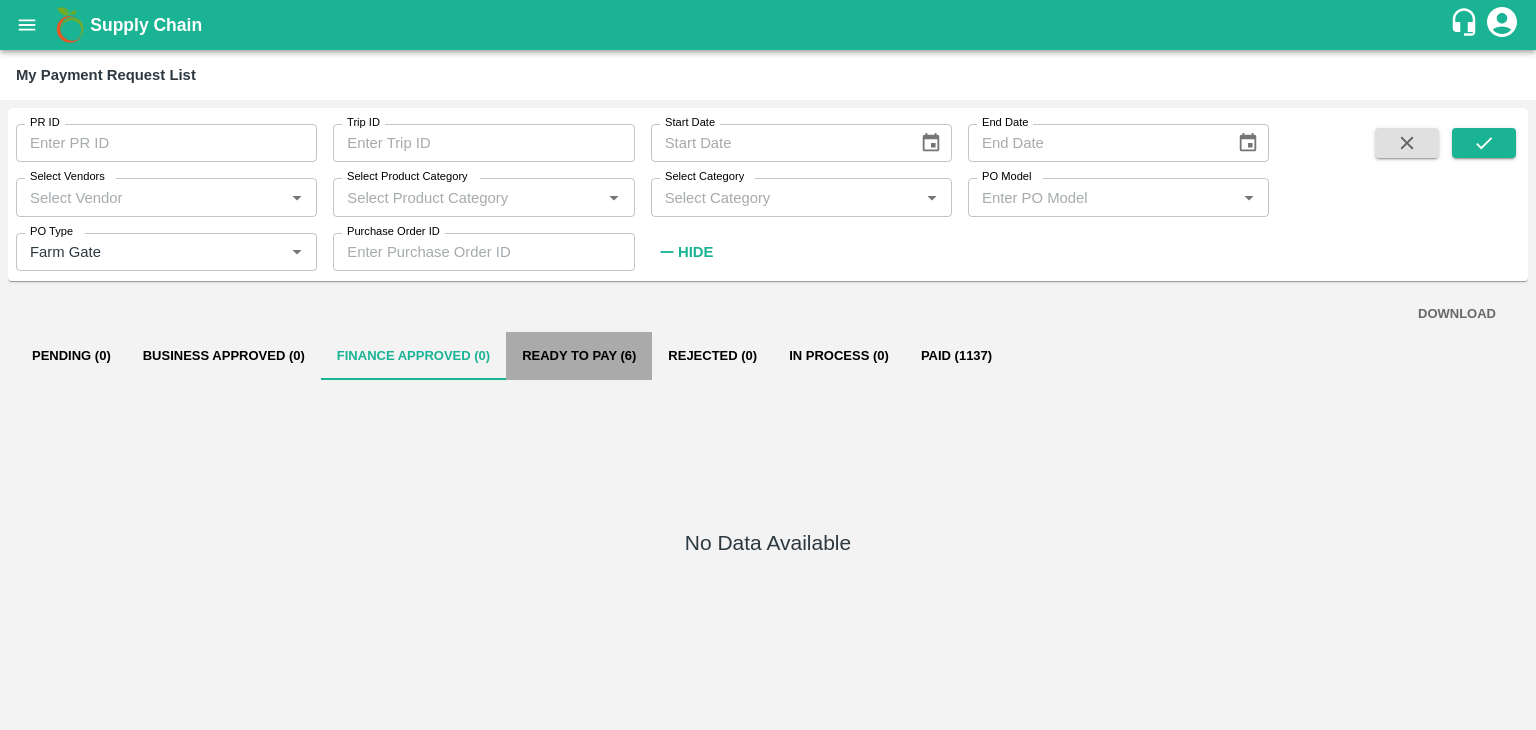 click on "Ready To Pay (6)" at bounding box center (579, 356) 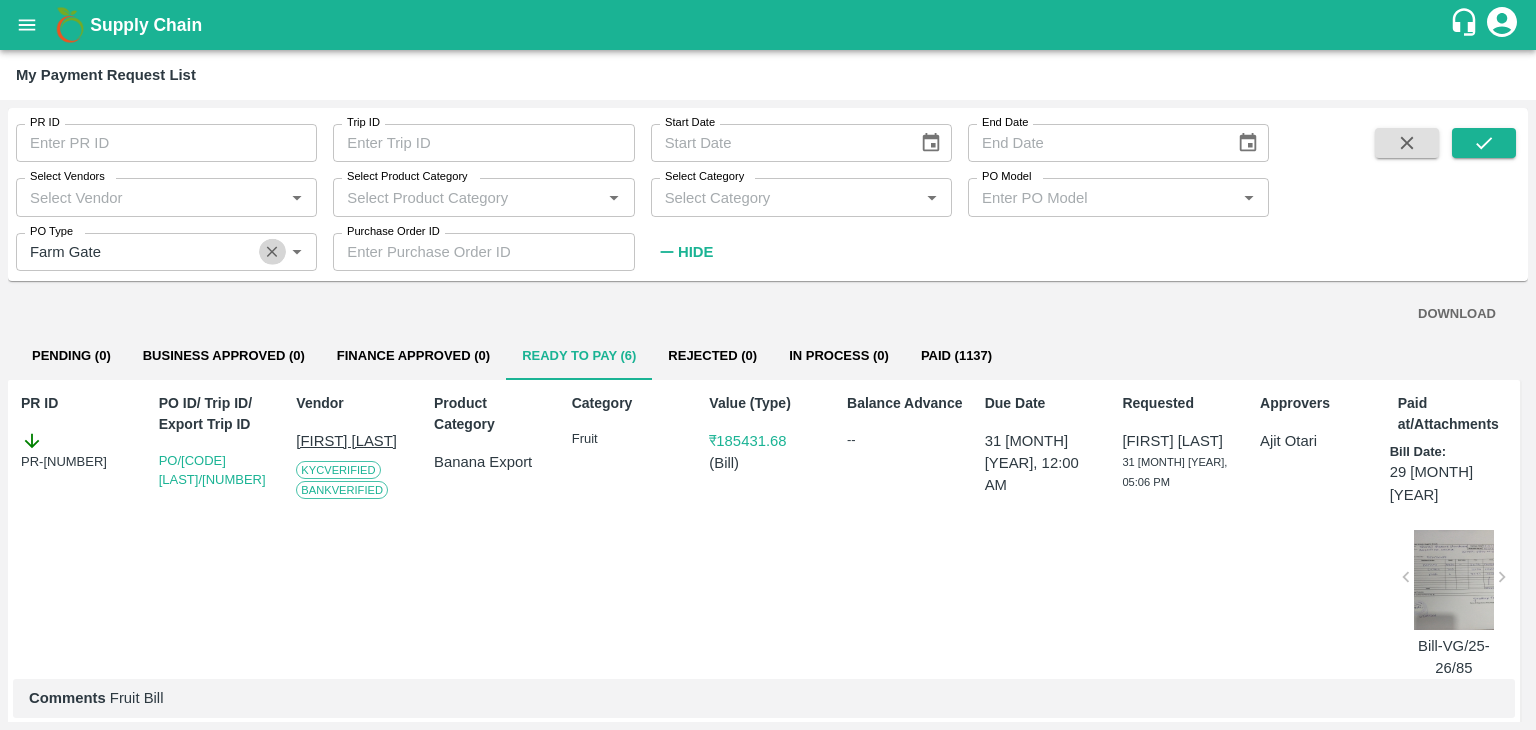 click 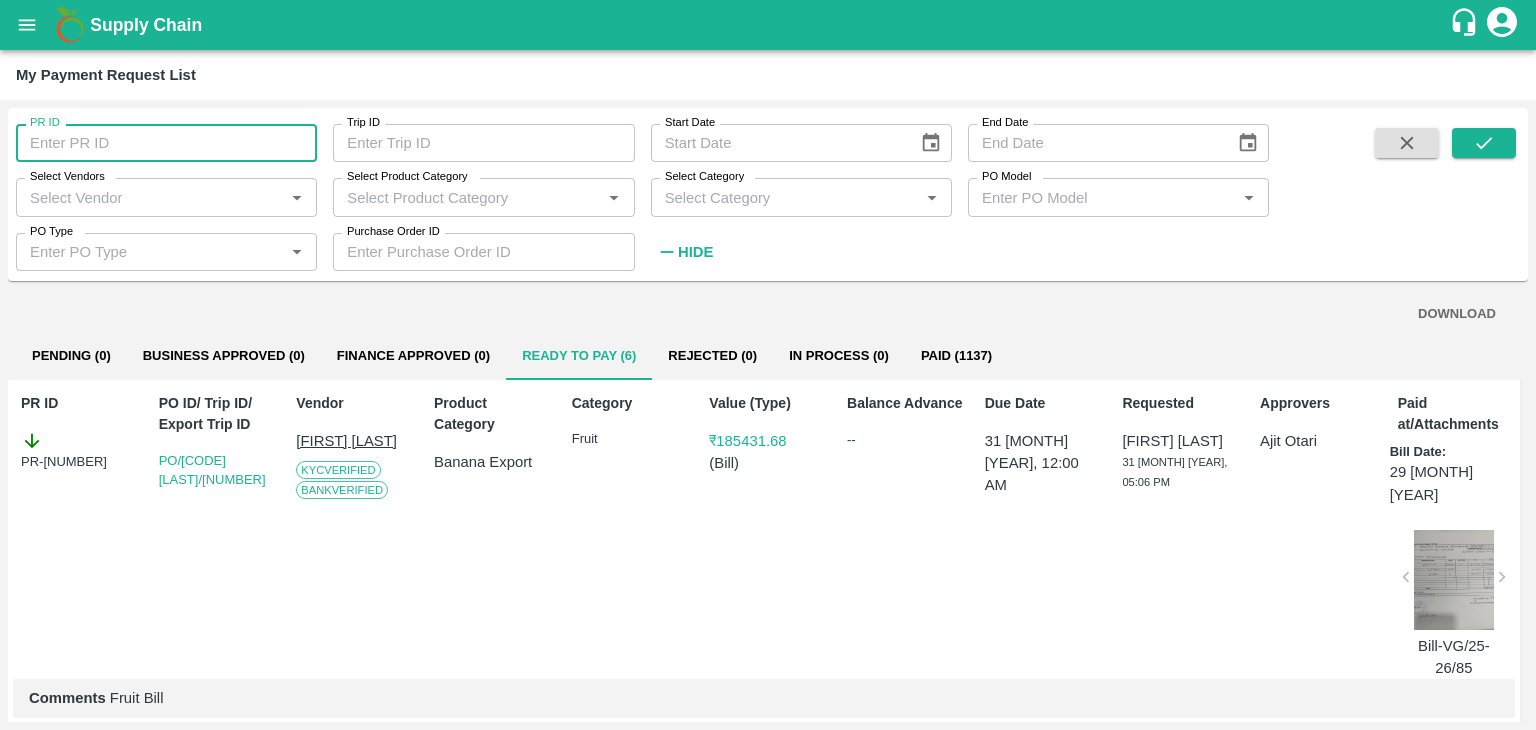 click on "PR ID" at bounding box center [166, 143] 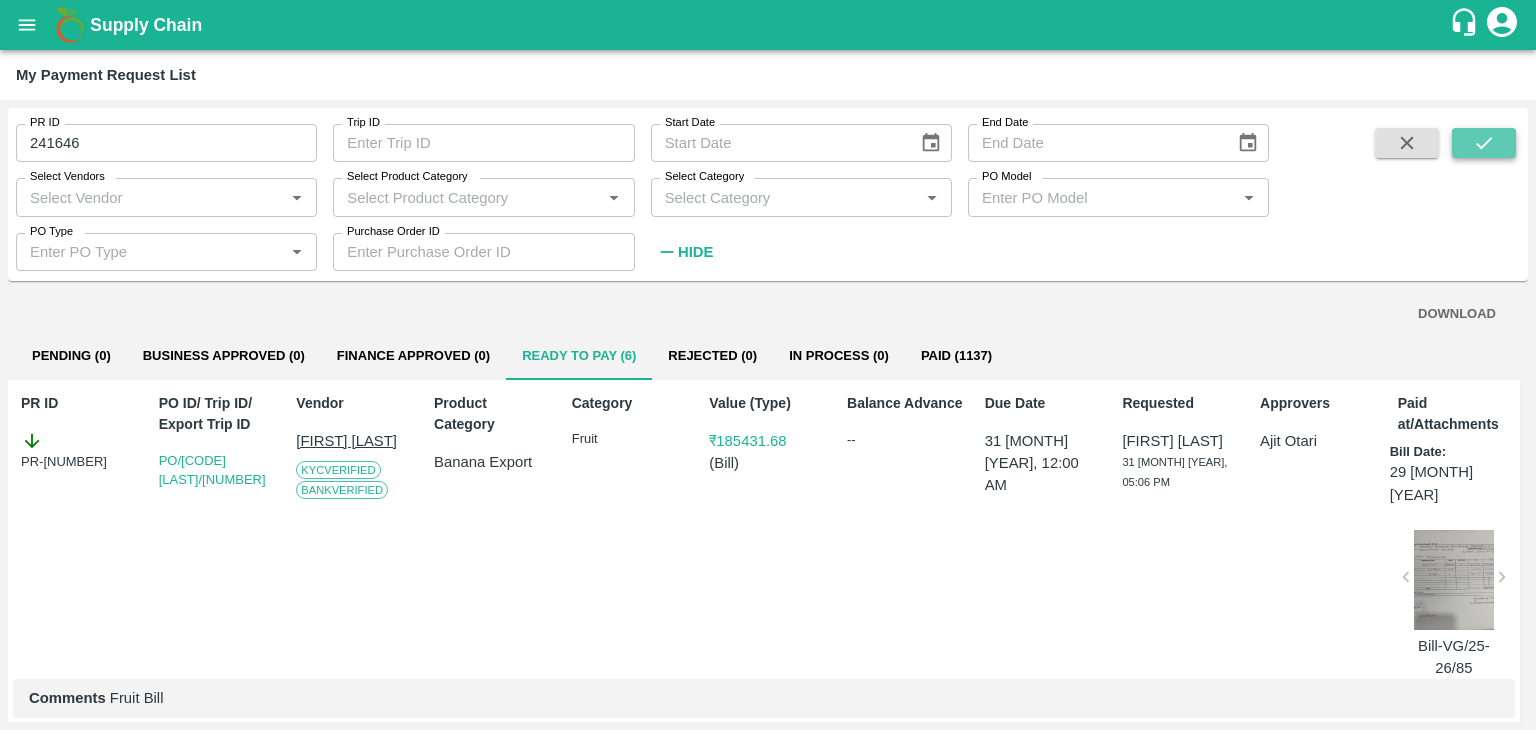 click 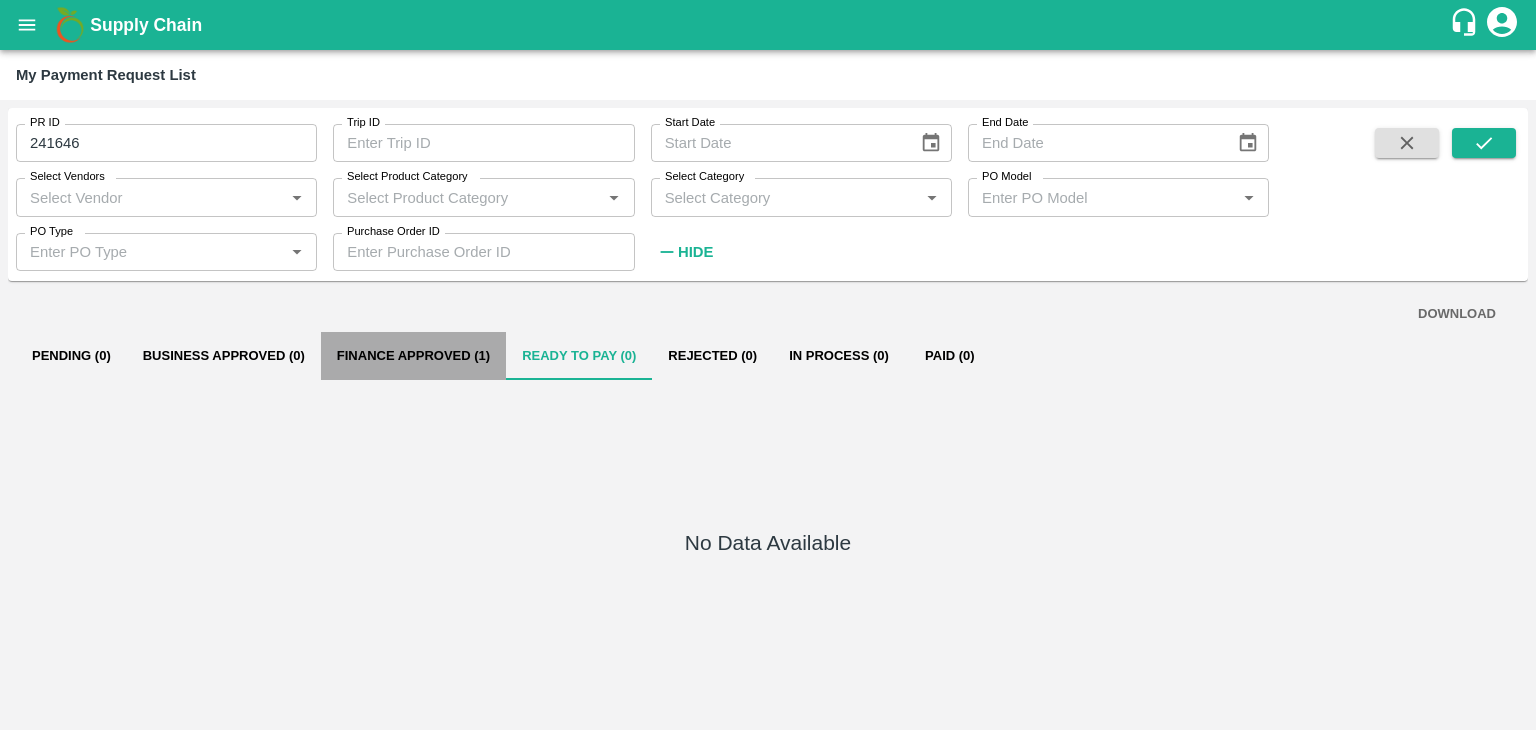 click on "Finance Approved (1)" at bounding box center (413, 356) 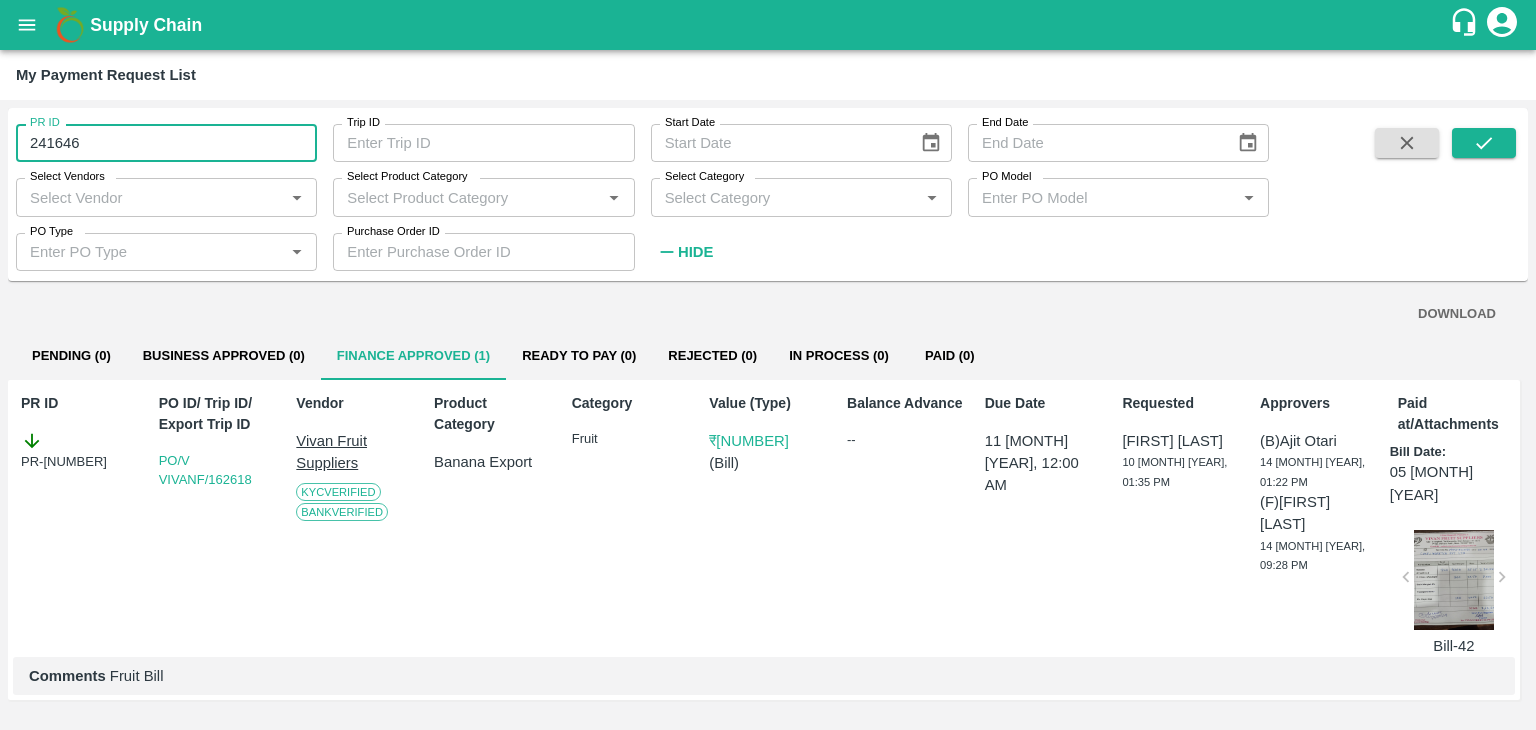 click on "241646" at bounding box center (166, 143) 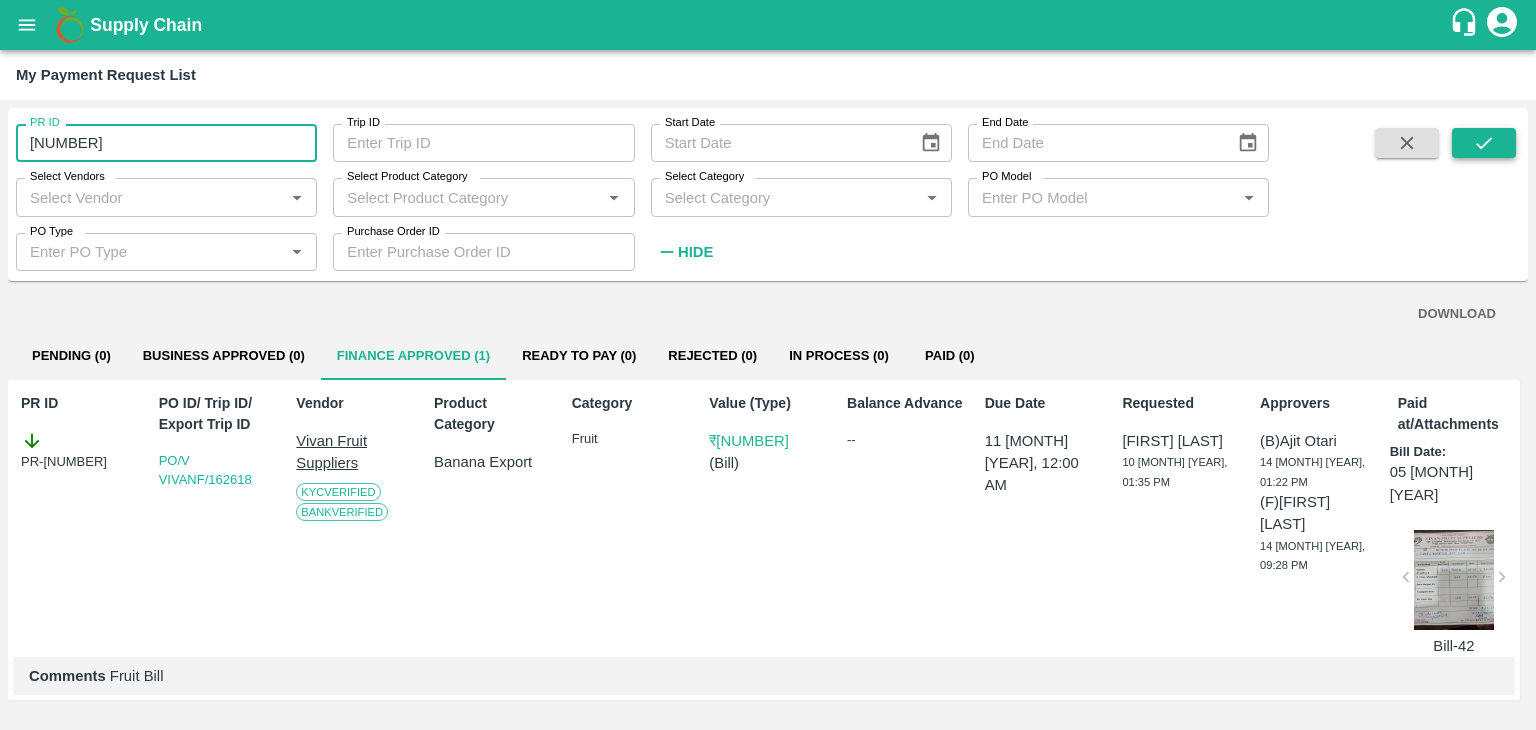 type on "[NUMBER]" 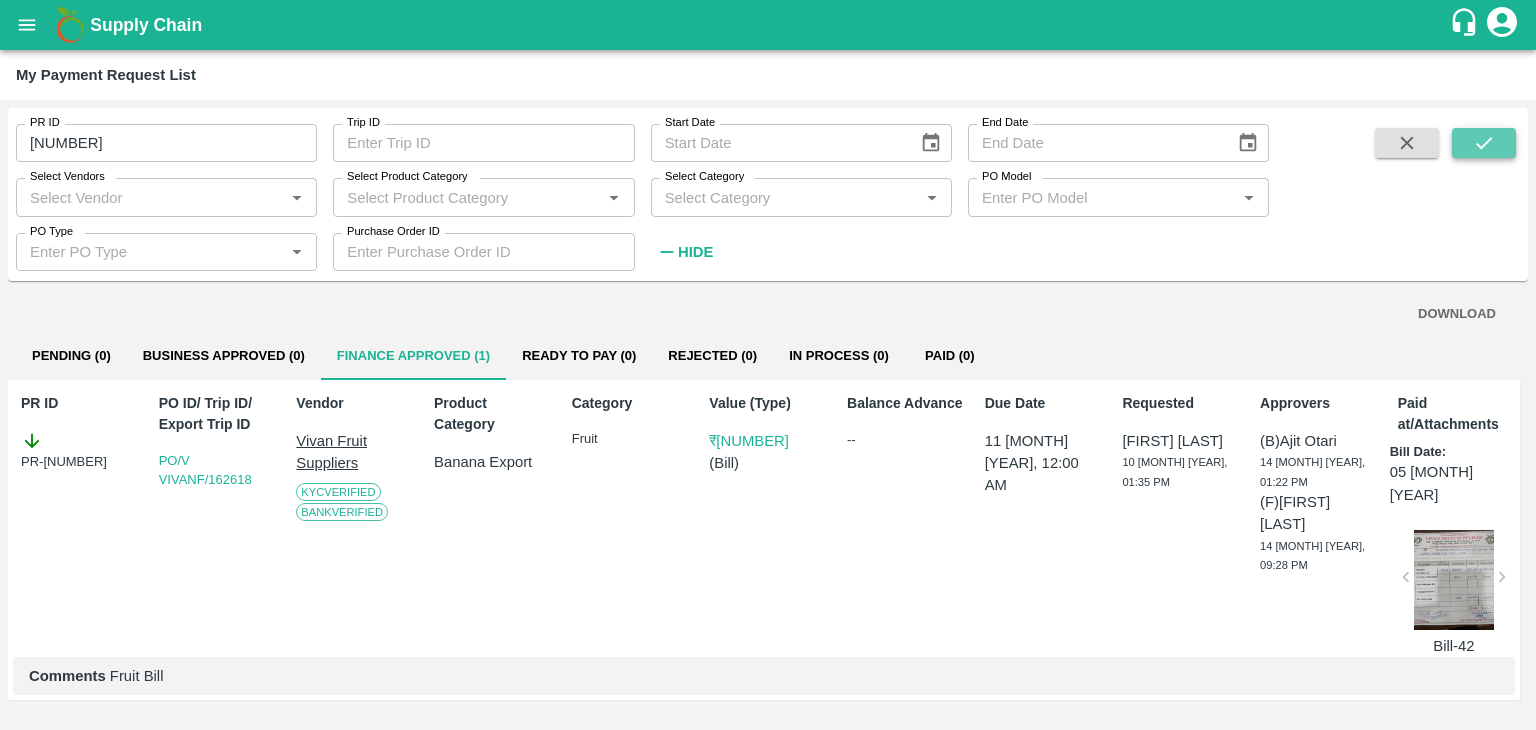 click 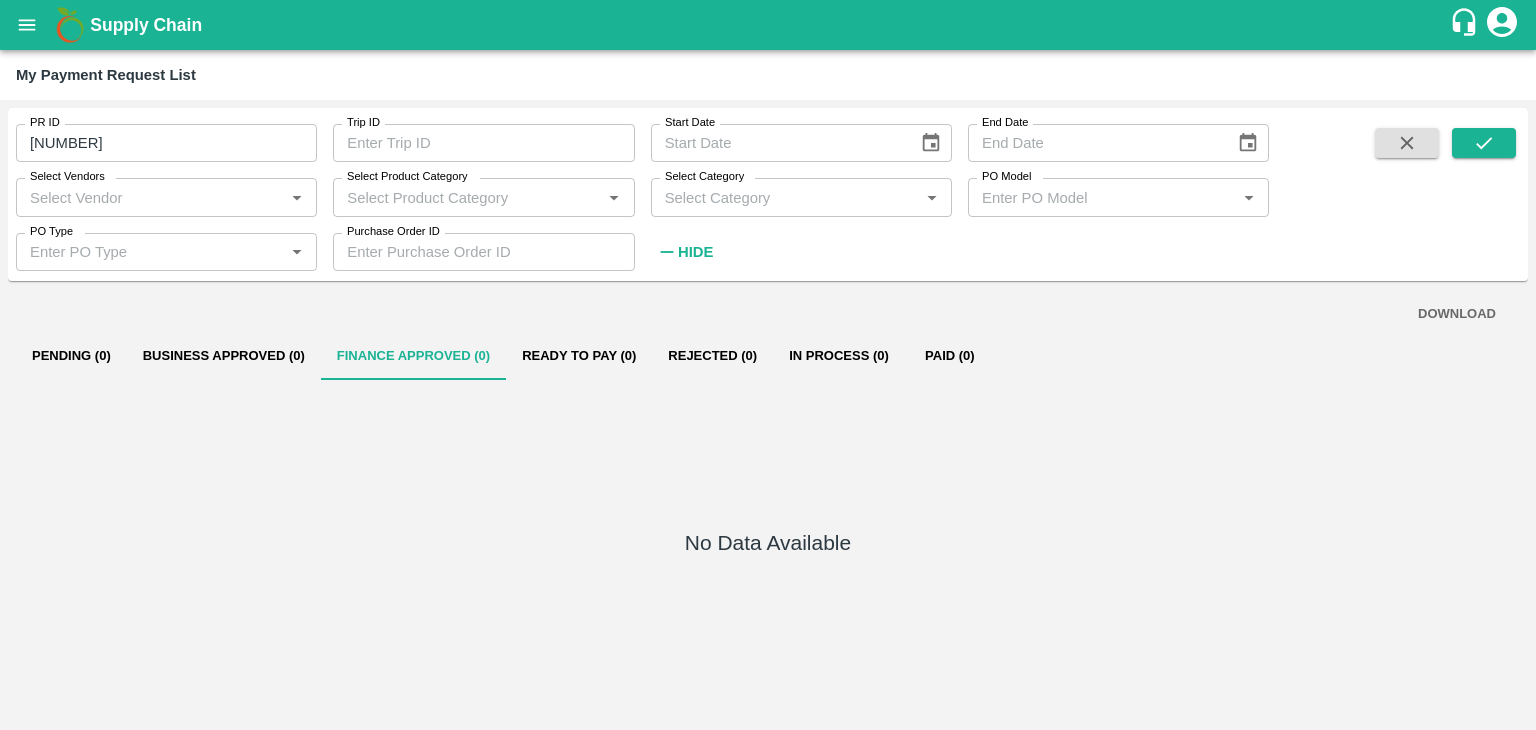 type 